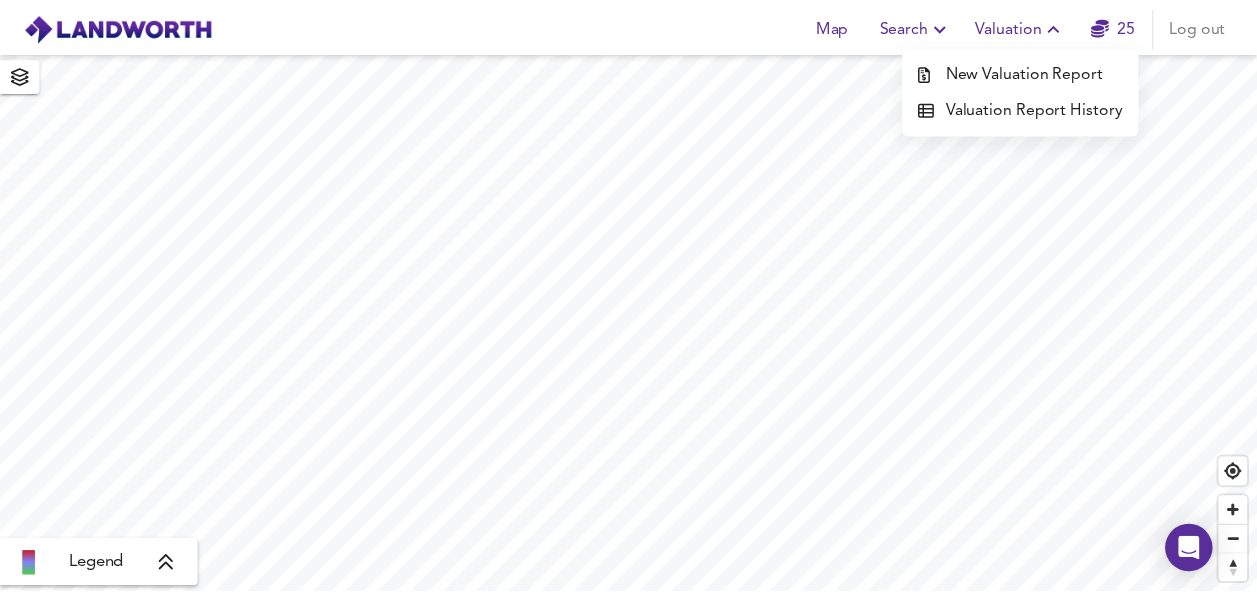 scroll, scrollTop: 0, scrollLeft: 0, axis: both 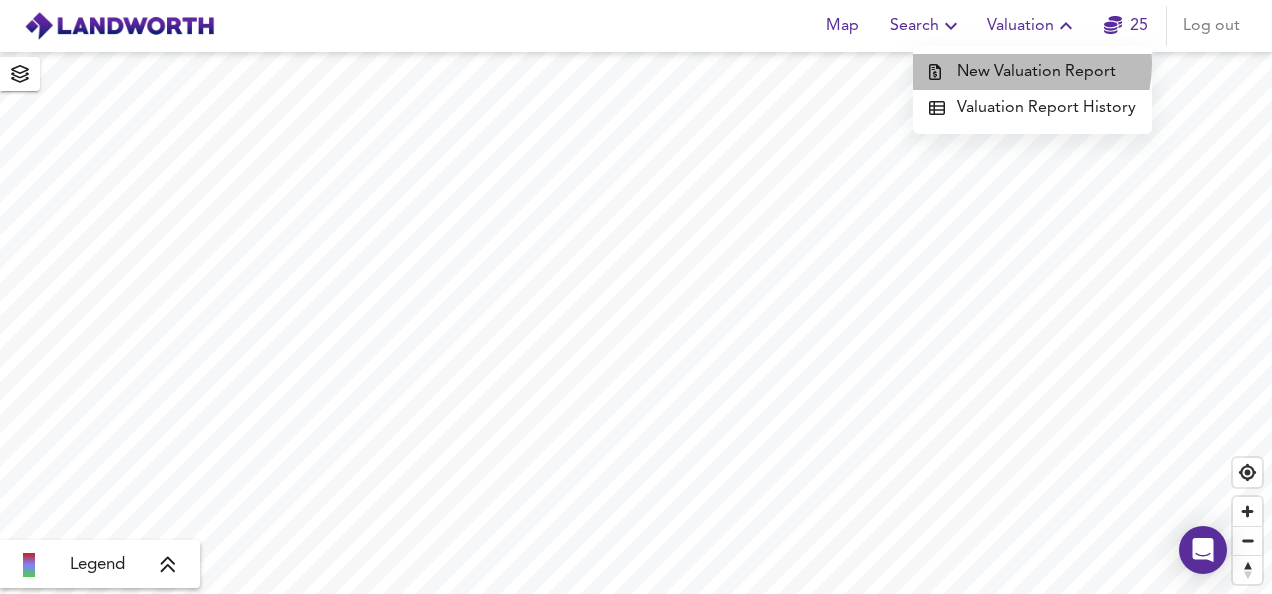 click on "New Valuation Report" at bounding box center (1032, 72) 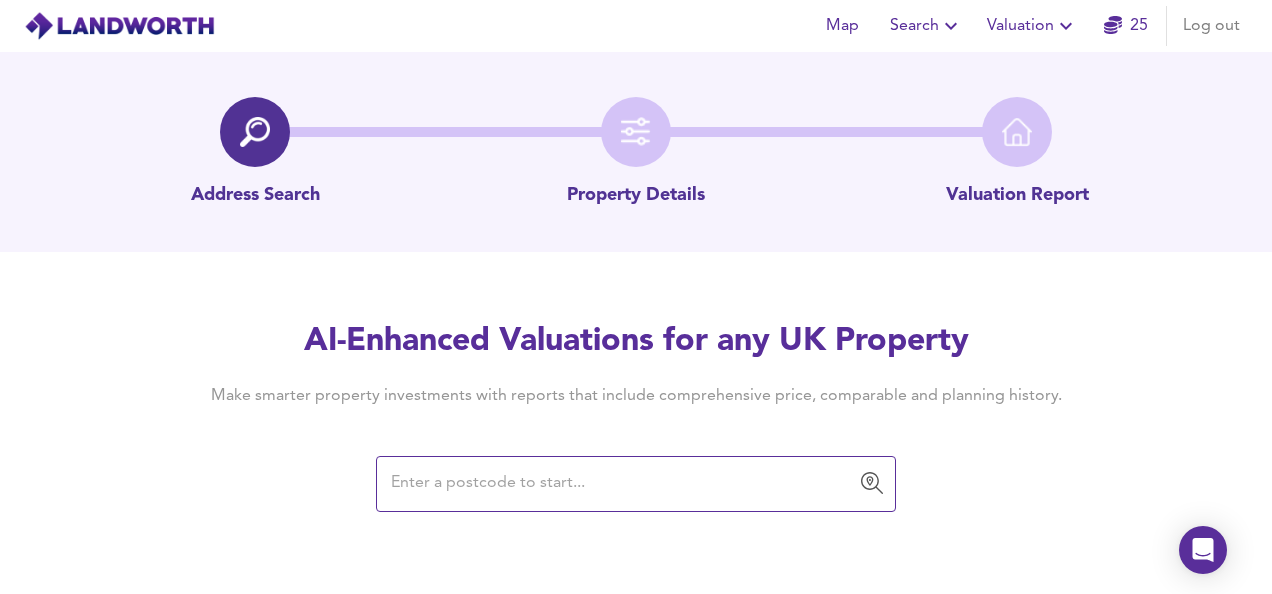 click at bounding box center [621, 484] 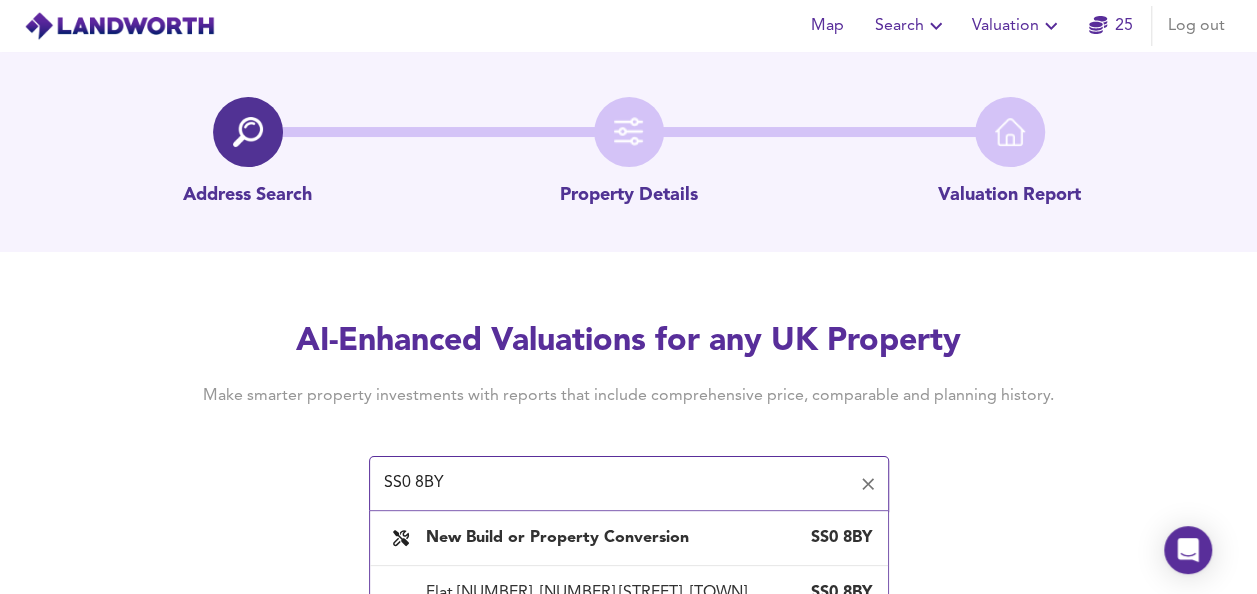 scroll, scrollTop: 154, scrollLeft: 0, axis: vertical 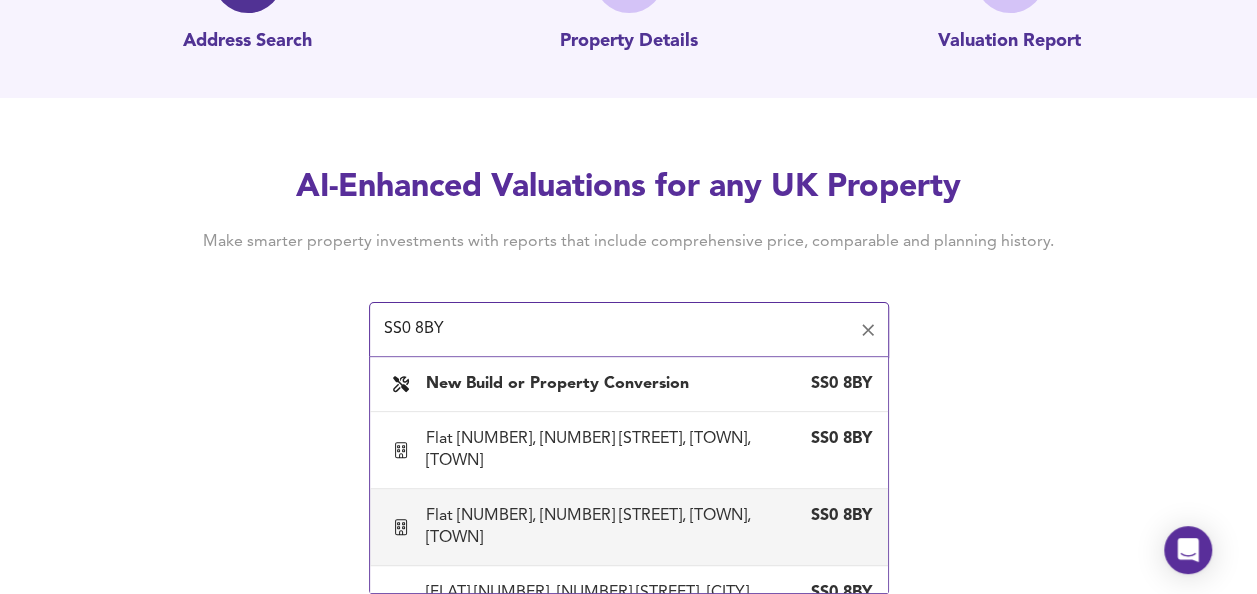 click on "Flat [NUMBER], [NUMBER] [STREET], [TOWN], [TOWN]" at bounding box center [609, 527] 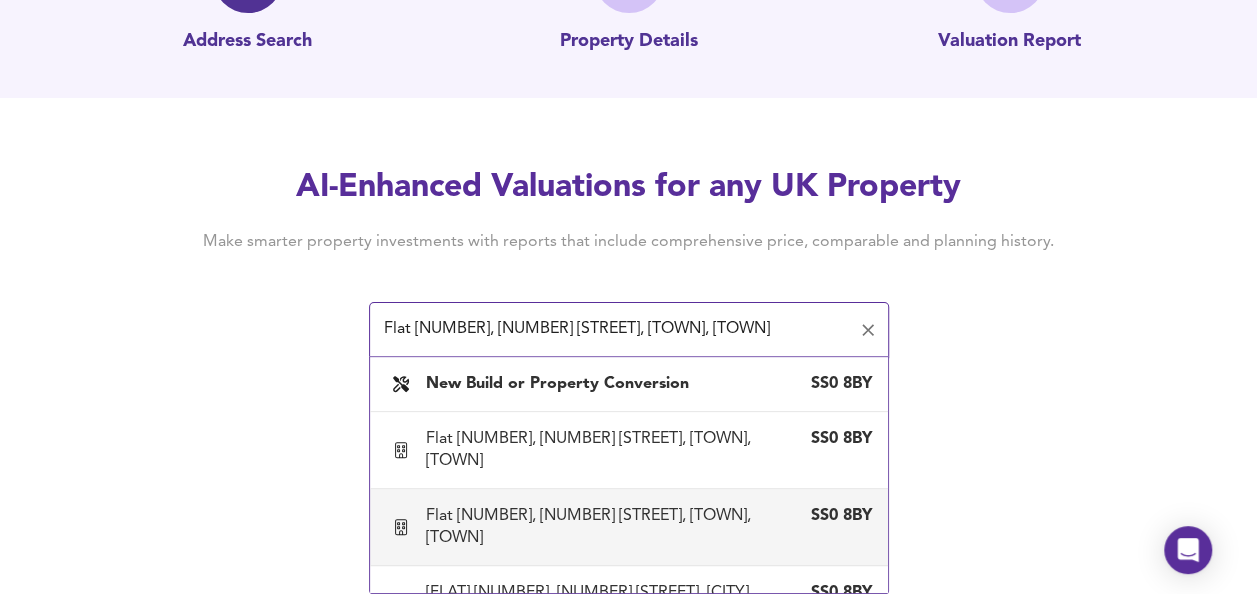 scroll, scrollTop: 0, scrollLeft: 0, axis: both 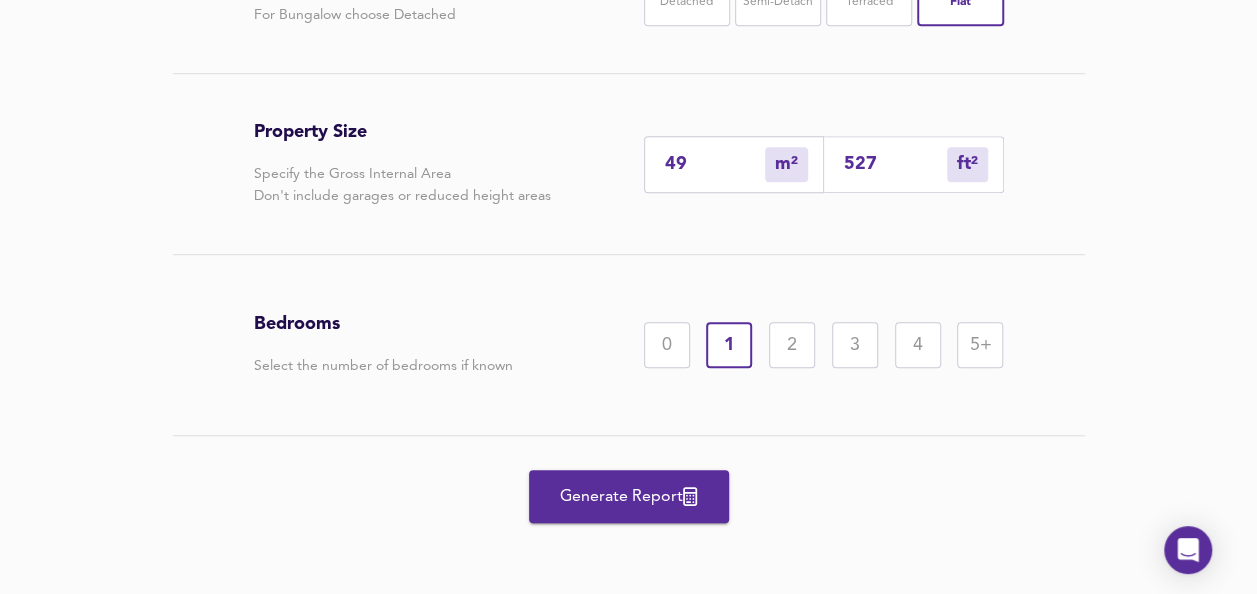 click on "2" at bounding box center (792, 345) 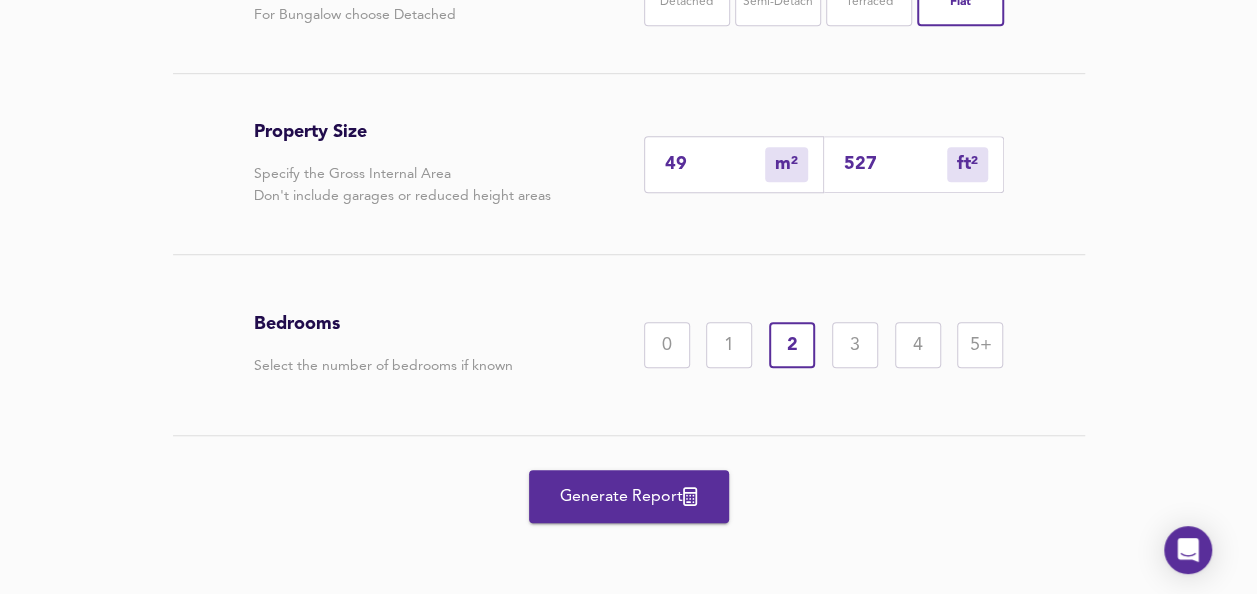 click on "Generate Report" at bounding box center (629, 496) 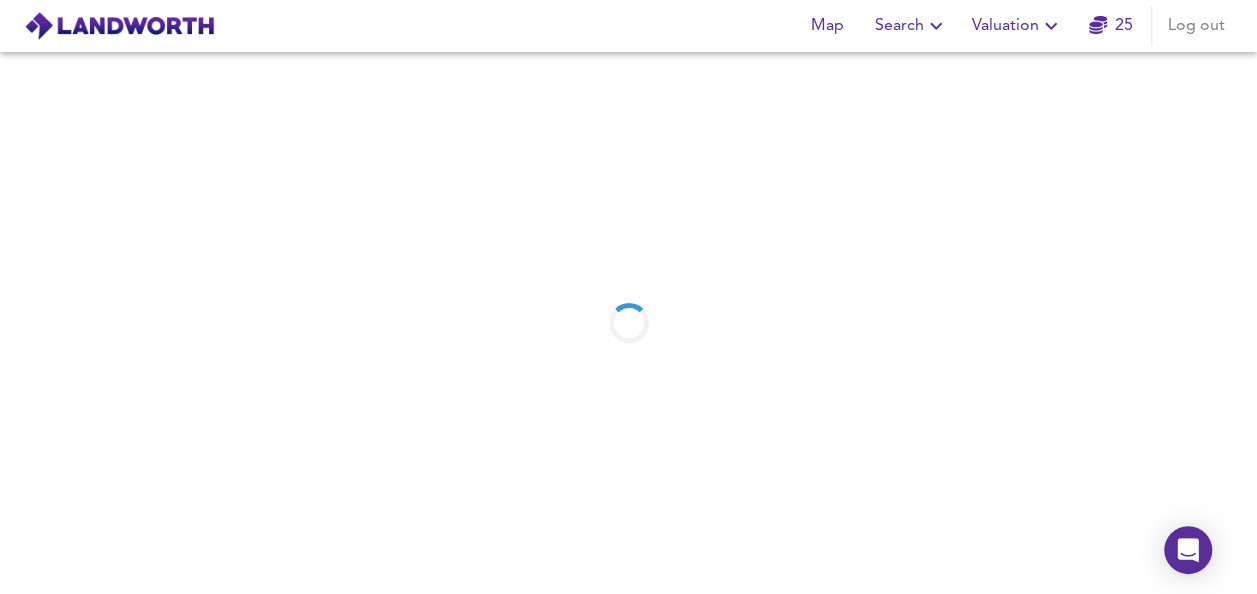 scroll, scrollTop: 0, scrollLeft: 0, axis: both 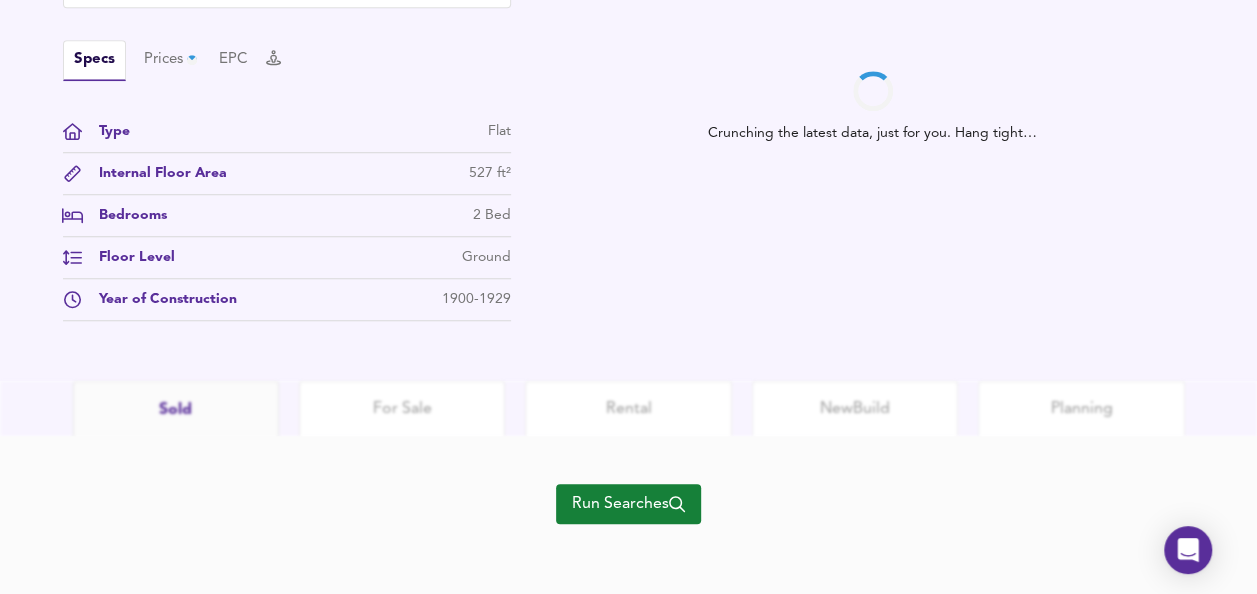 click on "Run Searches" at bounding box center [628, 504] 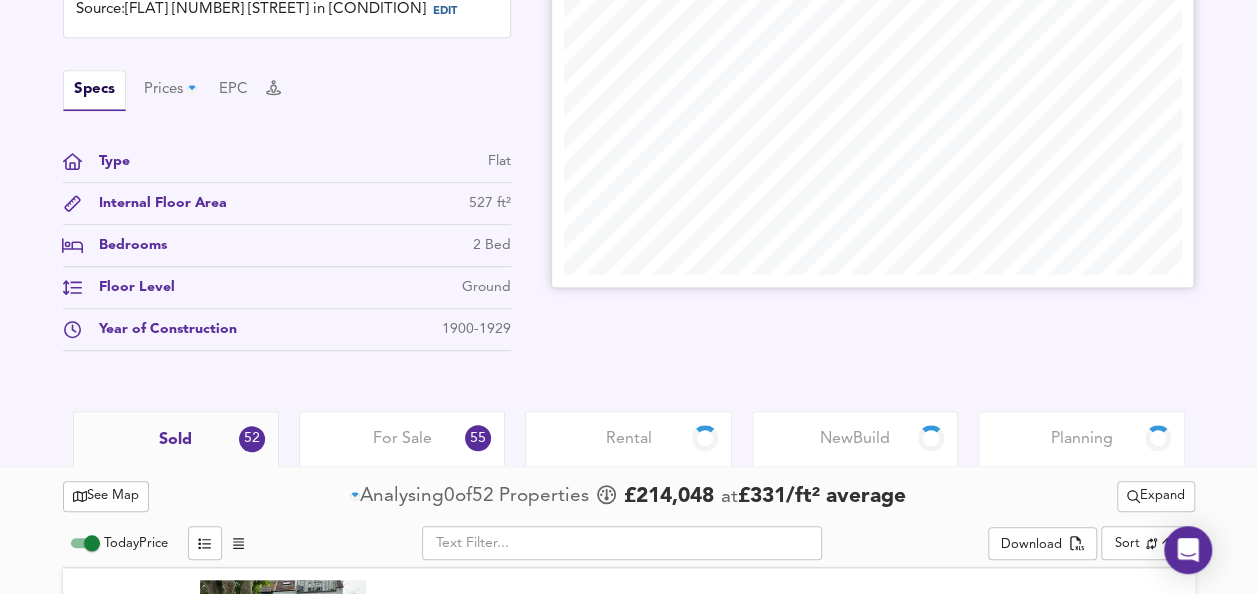 scroll, scrollTop: 645, scrollLeft: 0, axis: vertical 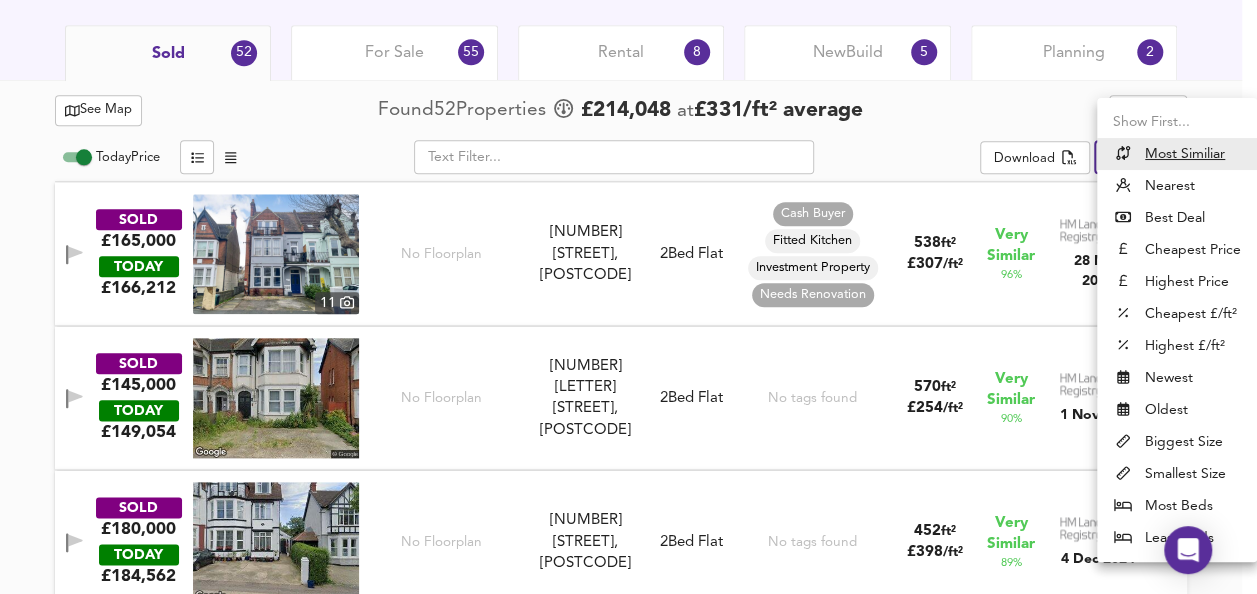 click on "Map Search Valuation    24 Log out [FLAT] [NUMBER], [STREET], [CITY], [POSTCODE] Download Share £ 170,690   £324/ft²   Date:  5 August 2025 Source:  527ft² [FLAT] in [CONDITION] EDIT Specs Prices   6 Floorplan Tags EPC Type [FLAT] Internal Floor Area 527 ft² Bedrooms 2 Bed Floor Level Ground Year of Construction 1900-1929   Local Market Price History   Sold 52 For Sale 55 Rental 8 New  Build 5 Planning 2   See Map Found  52  Propert ies     £ 214,048   at  £ 331 / ft²   average      Expand Today  Price           ​ Download   Sort   similarityscore ​ SOLD £165,000   TODAY  £ 166,212   11     No Floorplan 6b Manor Road, SS0 7SS 6b Manor Road, SS0 7SS 2  Bed   [FLAT] Cash Buyer Fitted Kitchen Investment Property Needs Renovation 538 ft² £ 307 / ft² Very Similar 96 % 28 Mar 2025 SOLD £145,000   TODAY  £ 149,054 No Floorplan 46b Valkyrie Road, SS0 8BU 46b Valkyrie Road, SS0 8BU 2  Bed   [FLAT] No tags found 570 ft² £ 254 / ft² Very Similar" at bounding box center [628, -707] 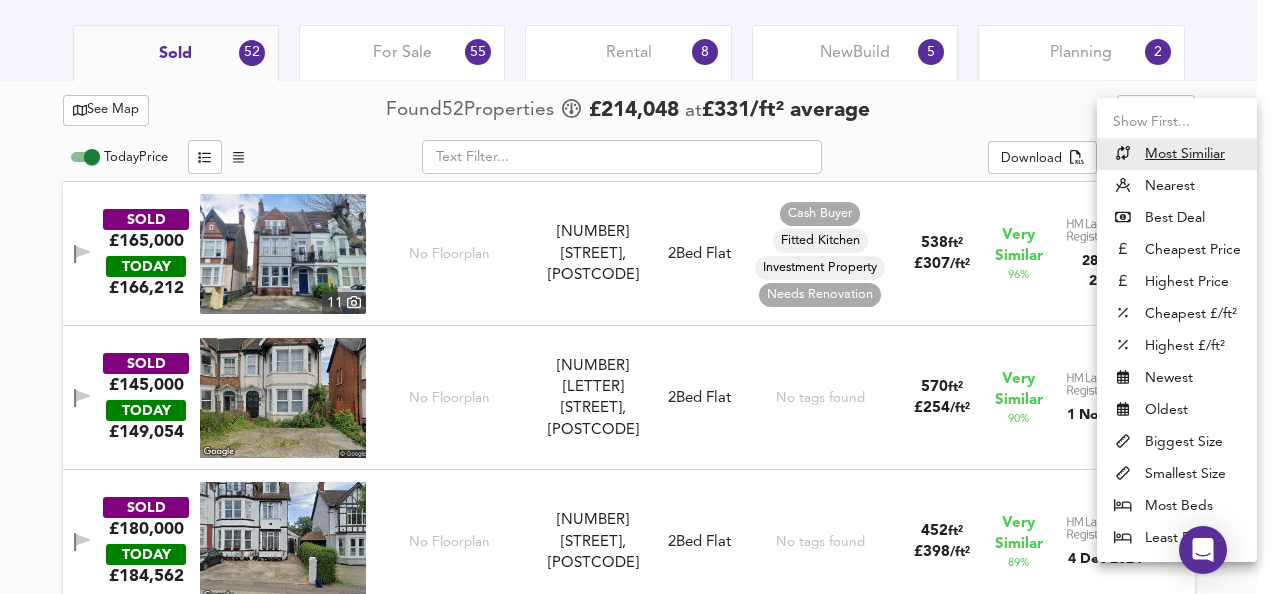 click on "Biggest Size" at bounding box center (1177, 442) 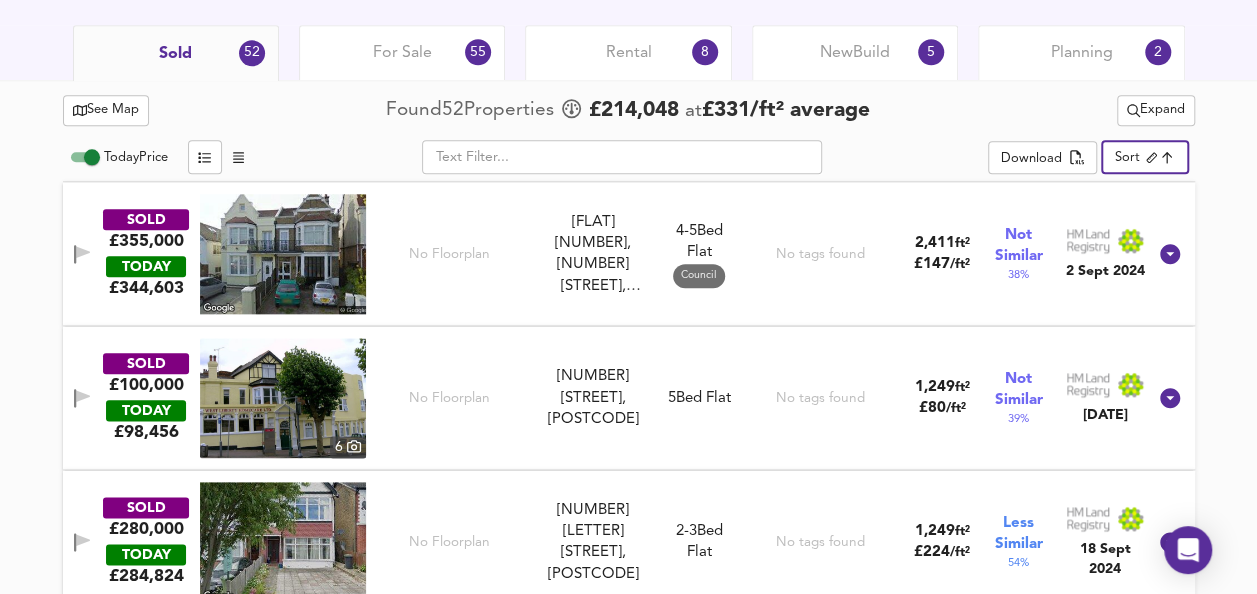 click on "See Map Found [NUMBER] Properties £ [NUMBER] at £ [NUMBER] / ft² average Expand Today Price ​ Download Sort biggest ​ SOLD £[NUMBER] TODAY £ [NUMBER] No Floorplan Flat [NUMBER], [NUMBER] [STREET], [POSTCODE] Flat [NUMBER], [NUMBER] [STREET], [POSTCODE] [NUMBER]-[NUMBER] Bed We've estimated the total number of bedrooms from EPC data ([NUMBER] heated rooms) Flat Council No tags found [NUMBER] ft² £ [NUMBER] / ft² Not Similar [NUMBER] % [DATE] SOLD £[NUMBER] TODAY £ [NUMBER] No Floorplan [NUMBER] [STREET], [POSTCODE] [NUMBER] [STREET], [POSTCODE] [NUMBER] Bed Flat No tags found [NUMBER] ft² £ [NUMBER] / ft² Not Similar [NUMBER] % [DATE] SOLD £[NUMBER] TODAY £ [NUMBER] No Floorplan [NUMBER][LETTER] [STREET], [POSTCODE] [NUMBER][LETTER] [STREET], [POSTCODE] [NUMBER]-[NUMBER] Bed We've estimated the total number of bedrooms from EPC data ([NUMBER] heated rooms) Flat No tags found [NUMBER] ft² £ [NUMBER] / ft² Less Similar [NUMBER] % [DATE] SOLD £[NUMBER] TODAY £ [NUMBER] [NUMBER] 18 Finchley Road, SS0 8AE 18 Finchley Road, SS0 8AE [NUMBER]-[NUMBER] Bed £" at bounding box center [628, 3880] 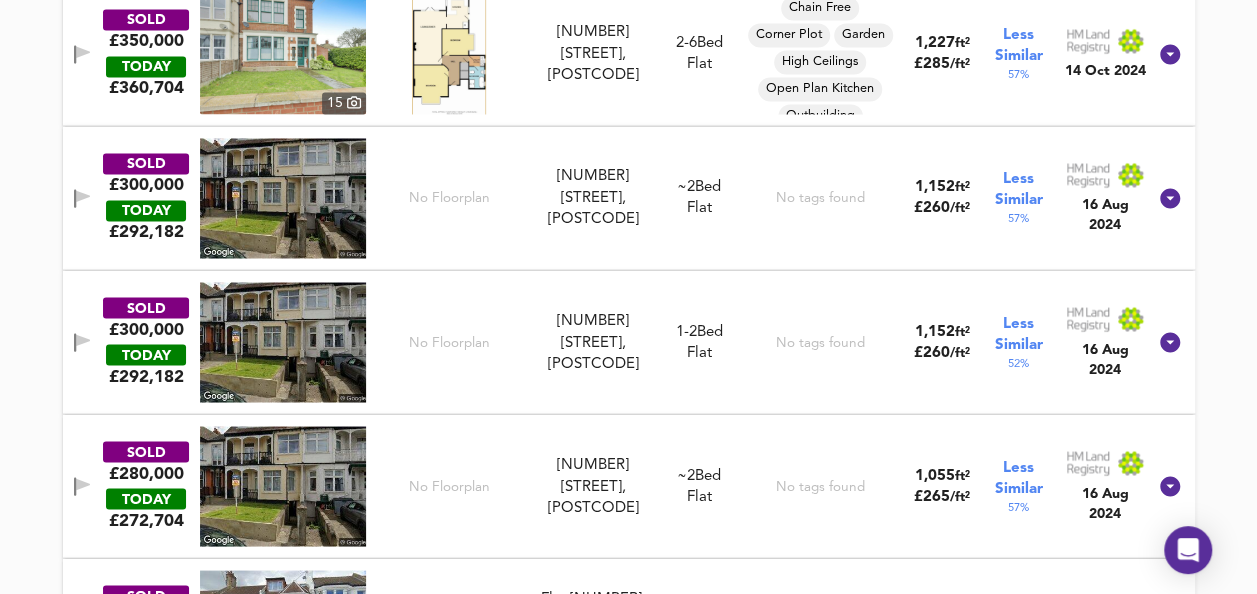 scroll, scrollTop: 1644, scrollLeft: 0, axis: vertical 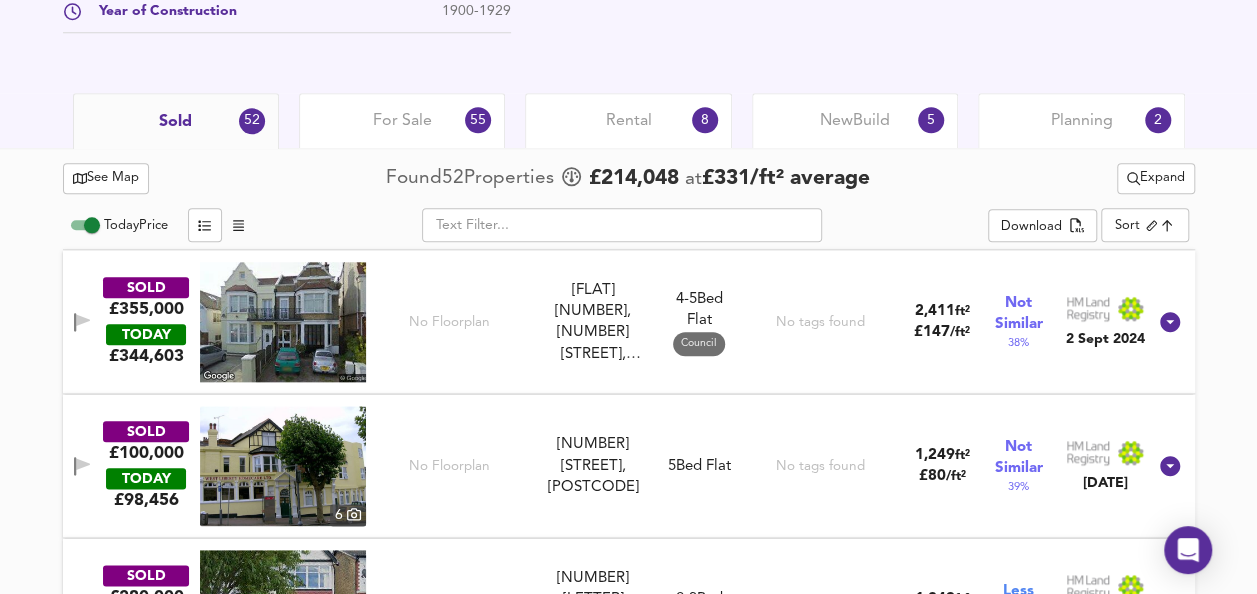 click on "Map Search Valuation    24 Log out [FLAT] [NUMBER], [STREET], [CITY], [POSTCODE] Download Share £ 170,690   £324/ft²   Date:  5 August 2025 Source:  527ft² [FLAT] in [CONDITION] EDIT Specs Prices   6 Floorplan Tags EPC Type [FLAT] Internal Floor Area 527 ft² Bedrooms 2 Bed Floor Level Ground Year of Construction 1900-1929   Local Market Price History   Sold 52 For Sale 55 Rental 8 New  Build 5 Planning 2   See Map Found  52  Propert ies     £ 214,048   at  £ 331 / ft²   average      Expand Today  Price           ​ Download   Sort   biggest ​ SOLD £355,000   TODAY  £ 344,603 No Floorplan [FLAT] [NUMBER], [STREET], [POSTCODE] [FLAT] [NUMBER], [STREET], [POSTCODE] 4-5  Bed We've estimated the total number of bedrooms from EPC data (9 heated rooms)   [FLAT]   Council   No tags found 2,411 ft² £ 147 / ft² Not Similar 38 % 2 Sept 2024 SOLD £100,000   TODAY  £ 98,456   6     No Floorplan 170 Station Road, SS0 7SB 170 Station Road, SS0 7SB 5  Bed   [FLAT]" at bounding box center (628, -639) 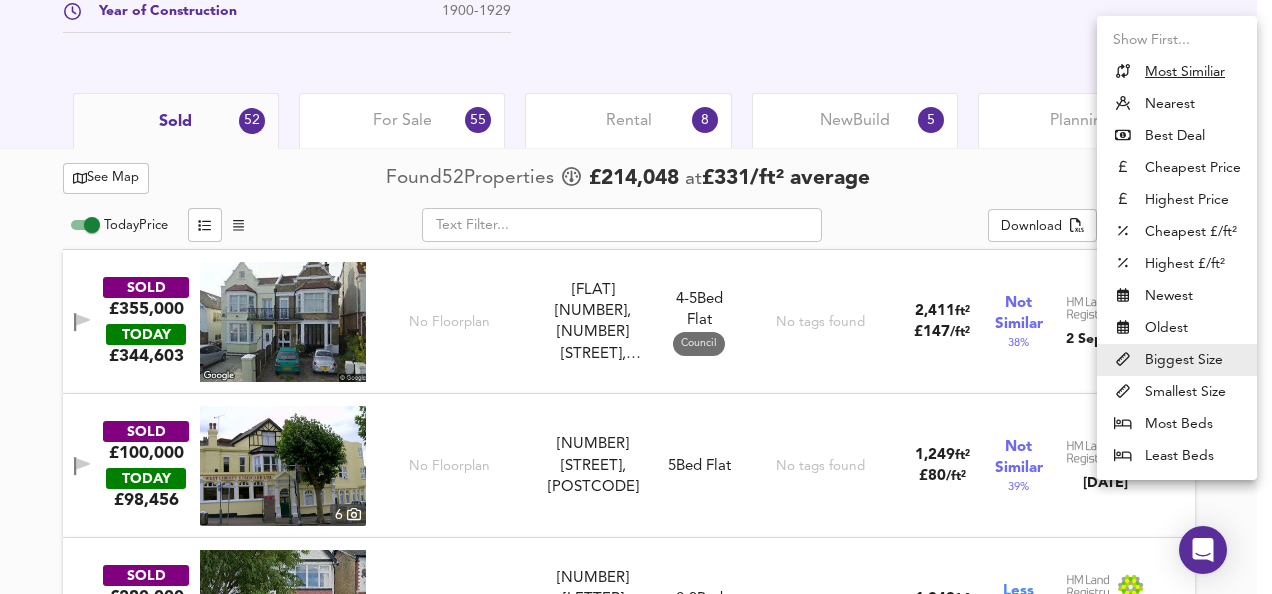 click on "Most Similiar" at bounding box center (1185, 72) 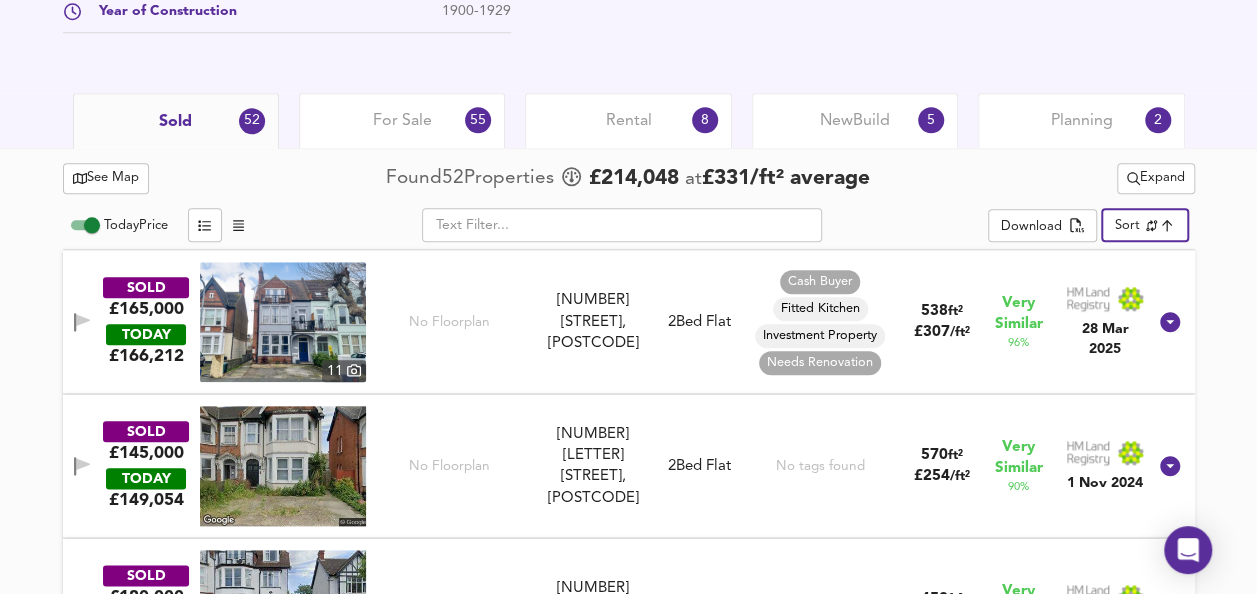 click on "See Map Found [NUMBER] Properties £ [NUMBER] at £ [NUMBER] / ft² average Expand Today Price ​ Download Sort similarityscore ​ SOLD £[NUMBER] TODAY £ [NUMBER] [NUMBER] No Floorplan [NUMBER][LETTER] [STREET], [POSTCODE] [NUMBER][LETTER] [STREET], [POSTCODE] [NUMBER] Bed Flat Cash Buyer Fitted Kitchen Investment Property Needs Renovation [NUMBER] ft² £ [NUMBER] / ft² Very Similar [NUMBER] % [DATE] SOLD £[NUMBER] TODAY £ [NUMBER] No Floorplan [NUMBER][LETTER] [STREET], [POSTCODE] [NUMBER][LETTER] [STREET], [POSTCODE] [NUMBER] Bed Flat No tags found [NUMBER] ft² £ [NUMBER] / ft² Very Similar [NUMBER] % [DATE] SOLD £[NUMBER] TODAY £ [NUMBER] No Floorplan [NUMBER][LETTER] [STREET], [POSTCODE] [NUMBER][LETTER] [STREET], [POSTCODE] [NUMBER] Bed Flat No tags found [NUMBER] ft² £ [NUMBER] / ft² Very Similar [NUMBER] % [DATE] SOLD £[NUMBER] TODAY £ [NUMBER] No Floorplan Flat [NUMBER], [NUMBER] [STREET], [POSTCODE] Flat [NUMBER], [NUMBER] [STREET], [POSTCODE] [NUMBER]-[NUMBER] Bed We've estimated the total number of bedrooms from EPC data ([NUMBER] heated rooms) Flat No tags found [NUMBER] ft² £ [NUMBER] / ft²" at bounding box center (628, 3948) 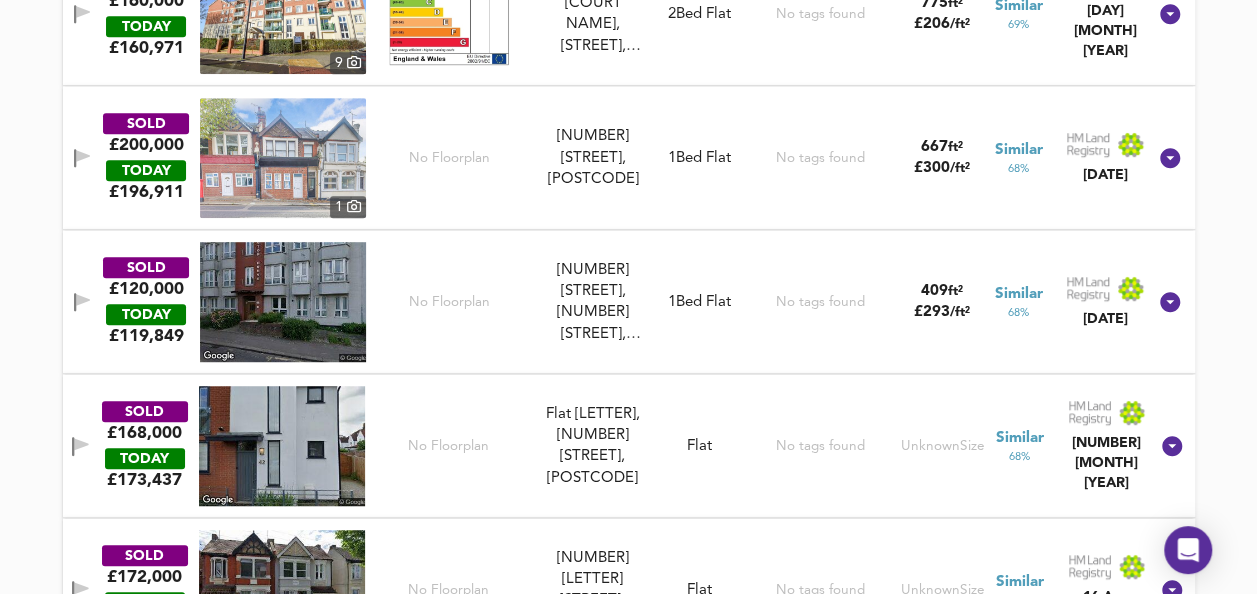 scroll, scrollTop: 4296, scrollLeft: 0, axis: vertical 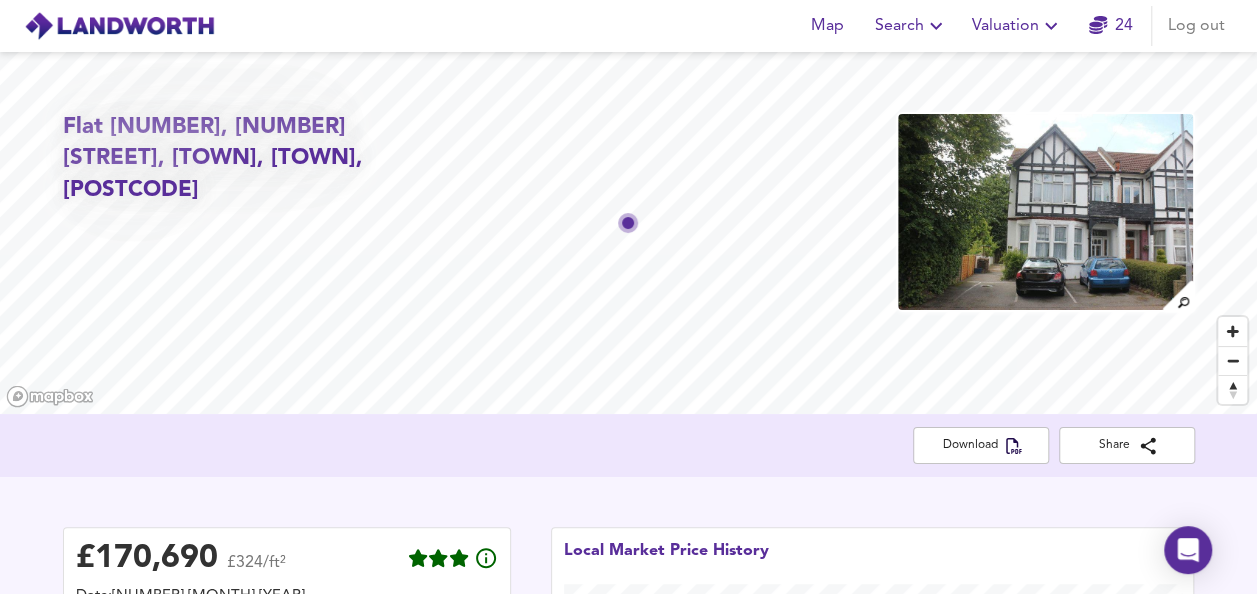click on "Valuation" at bounding box center (1017, 26) 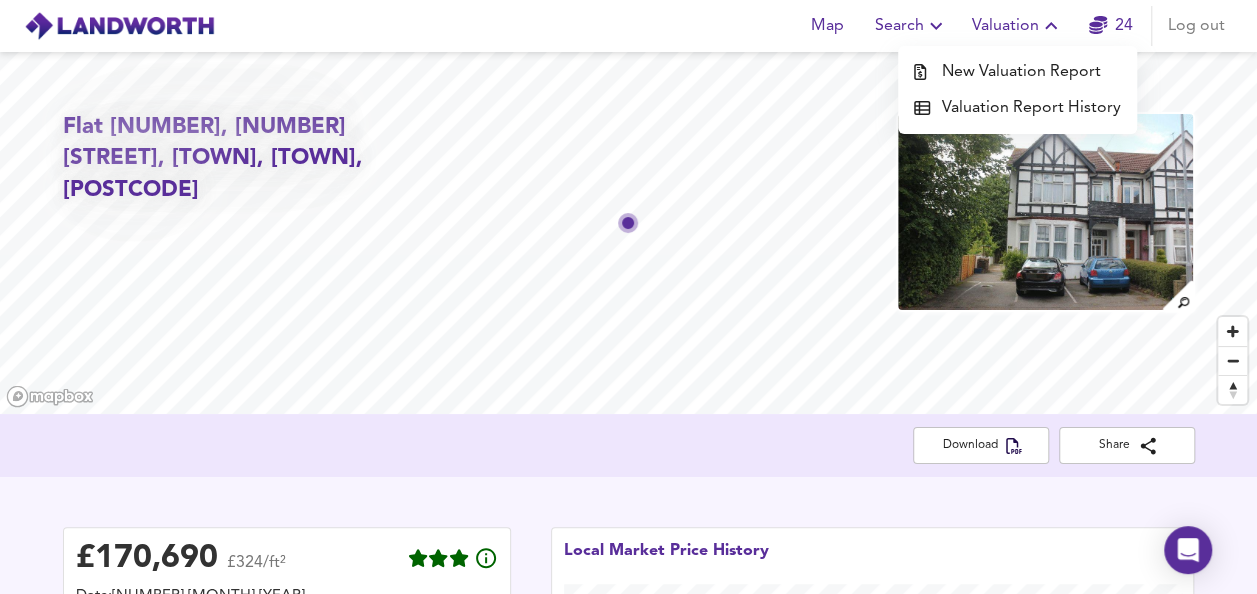 click on "New Valuation Report" at bounding box center (1017, 72) 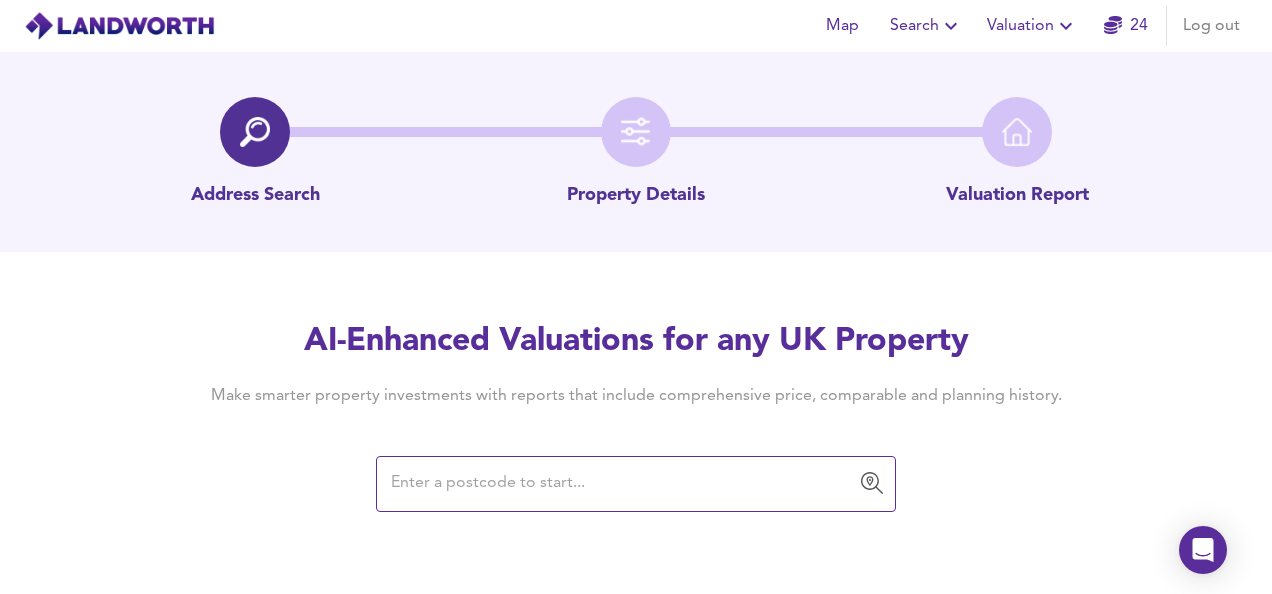 click at bounding box center (621, 484) 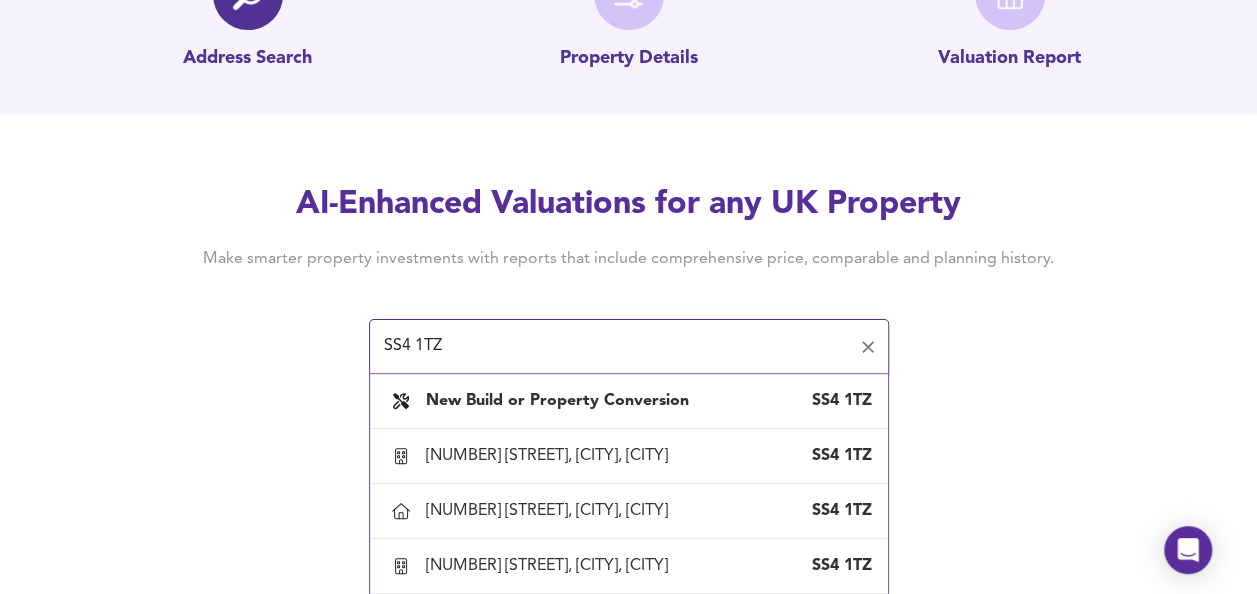 scroll, scrollTop: 154, scrollLeft: 0, axis: vertical 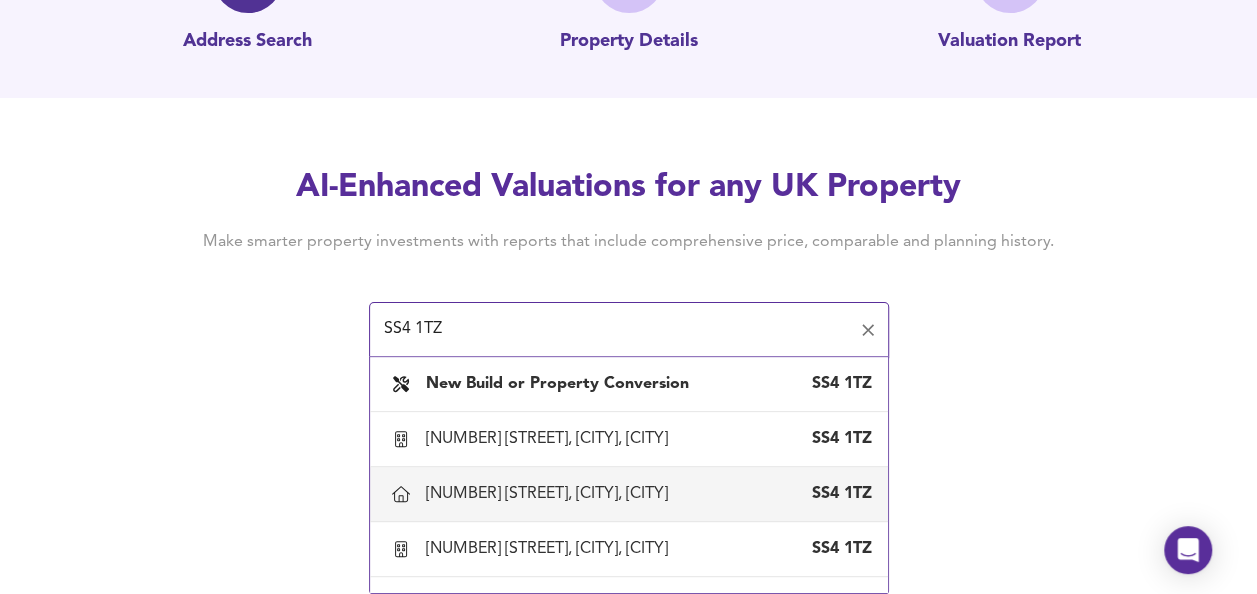click on "[NUMBER] [STREET], [CITY], [CITY]" at bounding box center (551, 494) 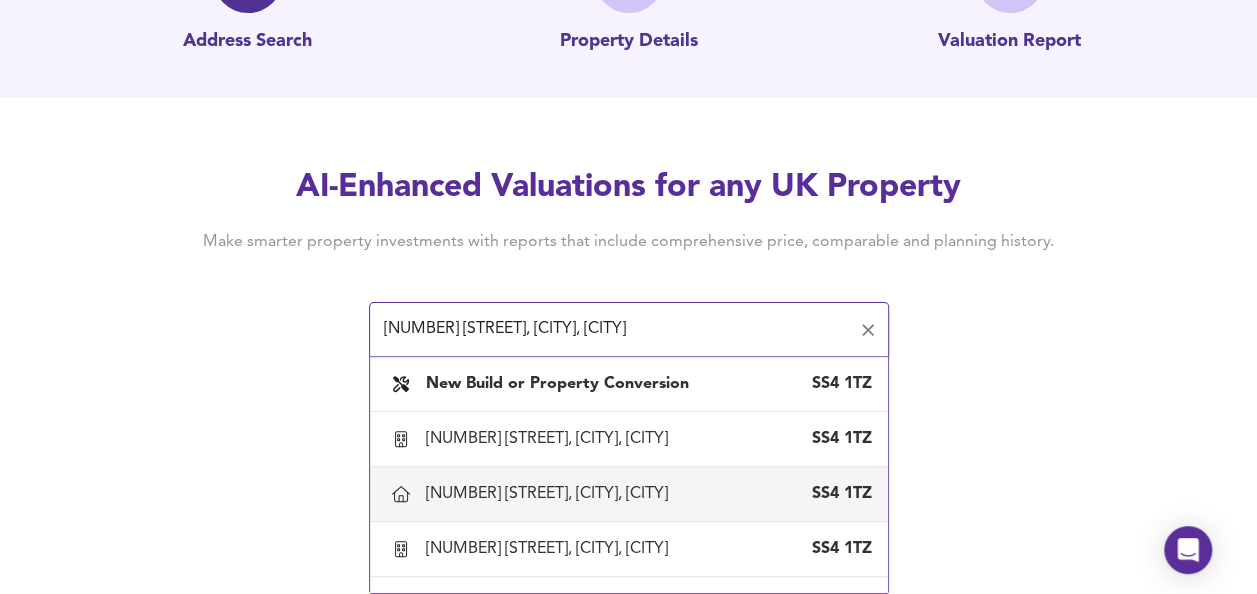 scroll, scrollTop: 0, scrollLeft: 0, axis: both 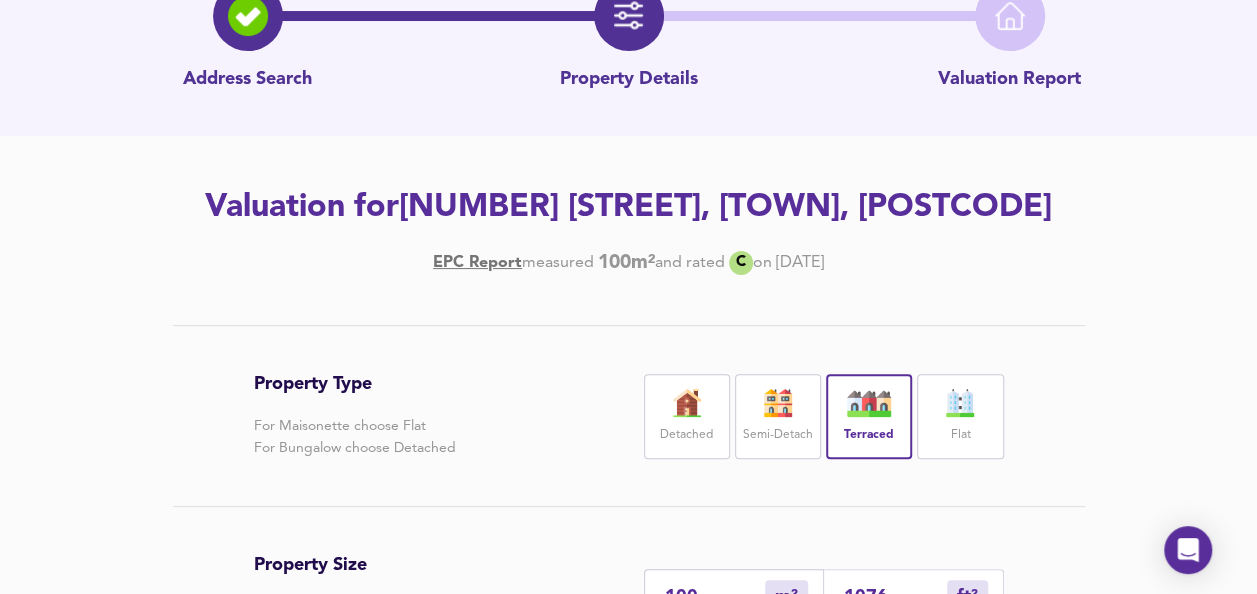 click on "Flat" at bounding box center [960, 416] 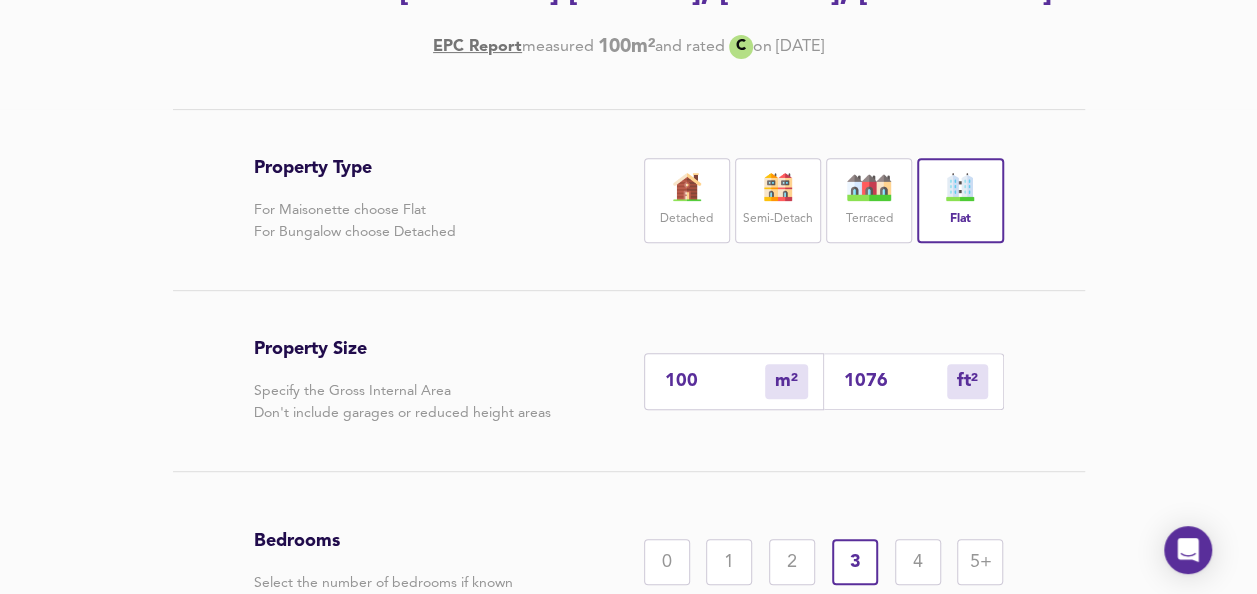 scroll, scrollTop: 338, scrollLeft: 0, axis: vertical 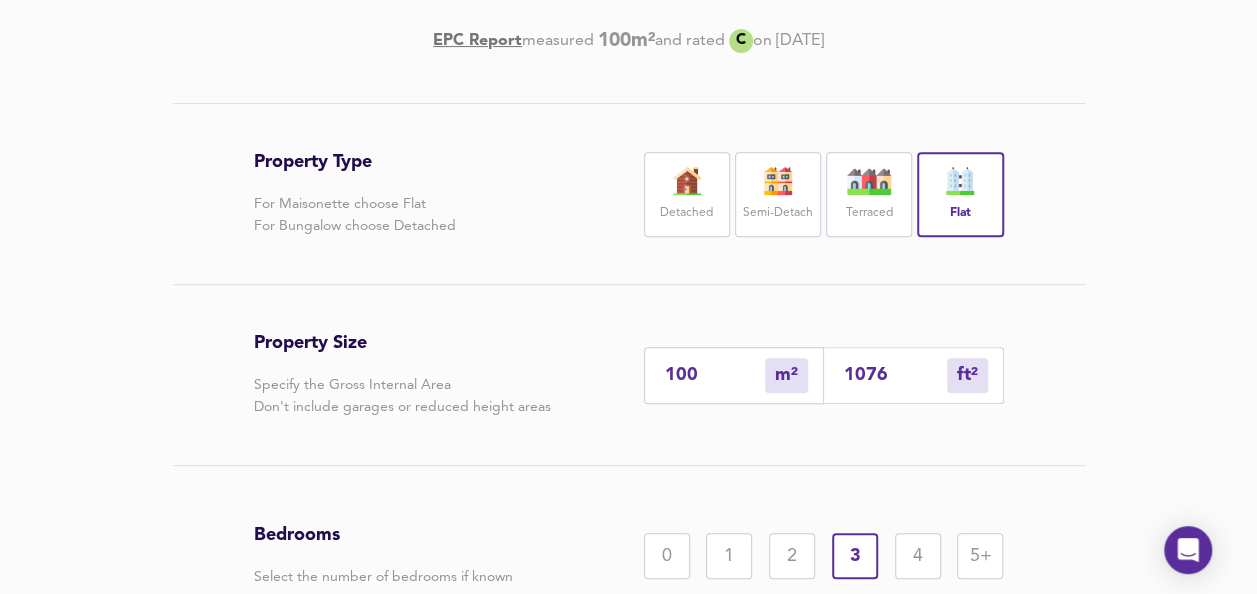 drag, startPoint x: 899, startPoint y: 368, endPoint x: 741, endPoint y: 384, distance: 158.80806 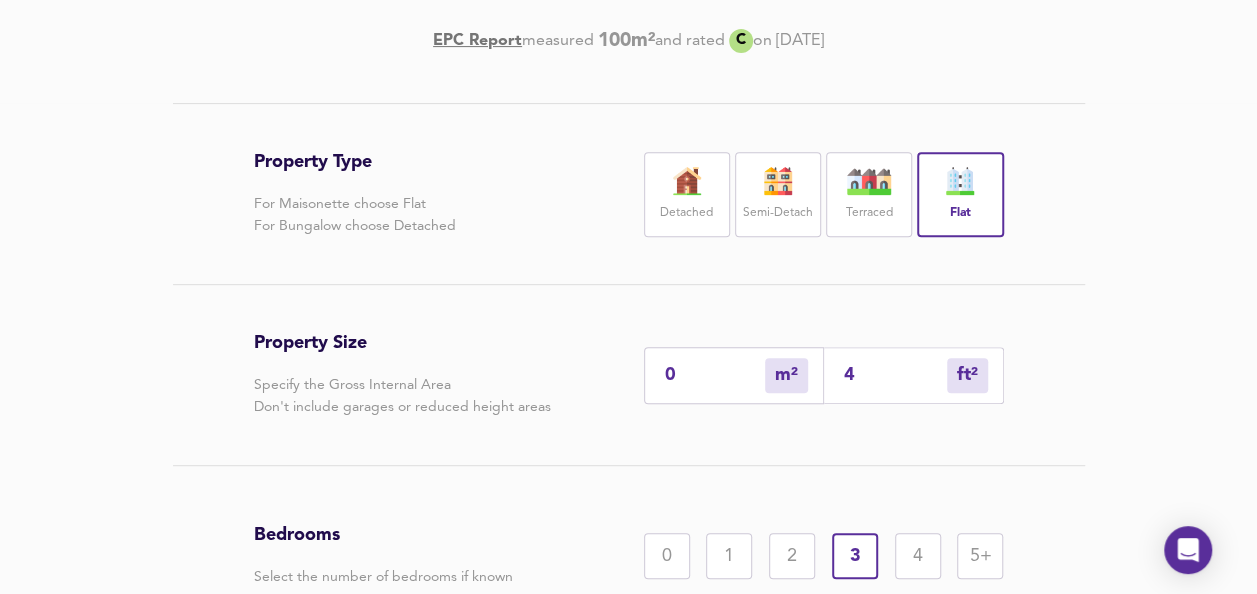 type on "4" 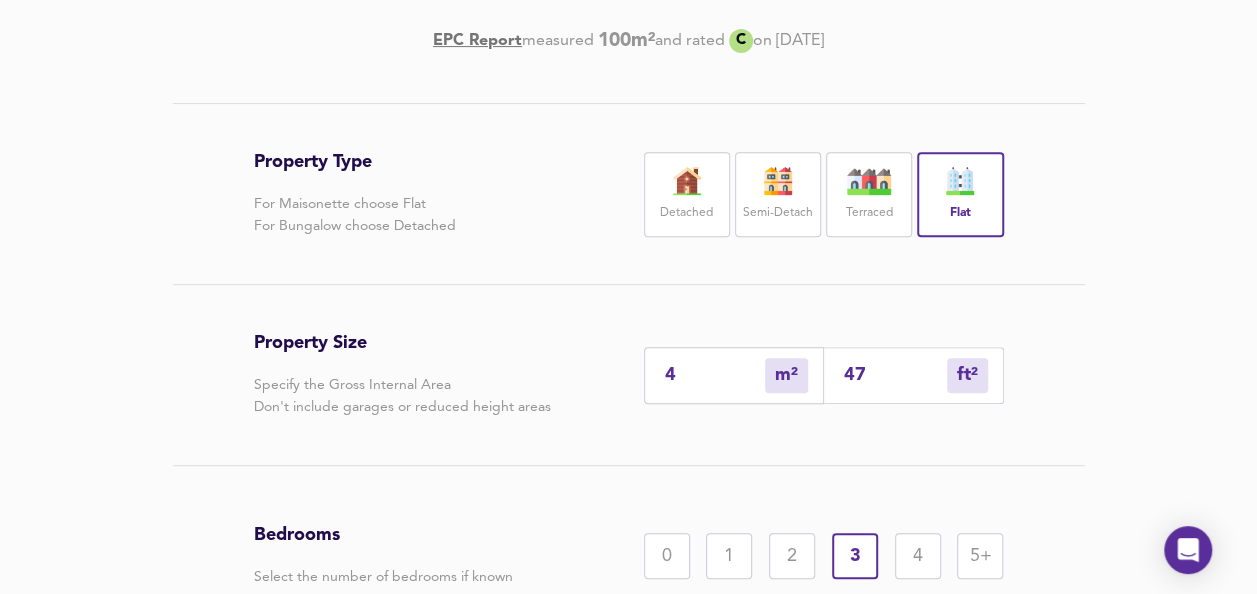 type on "44" 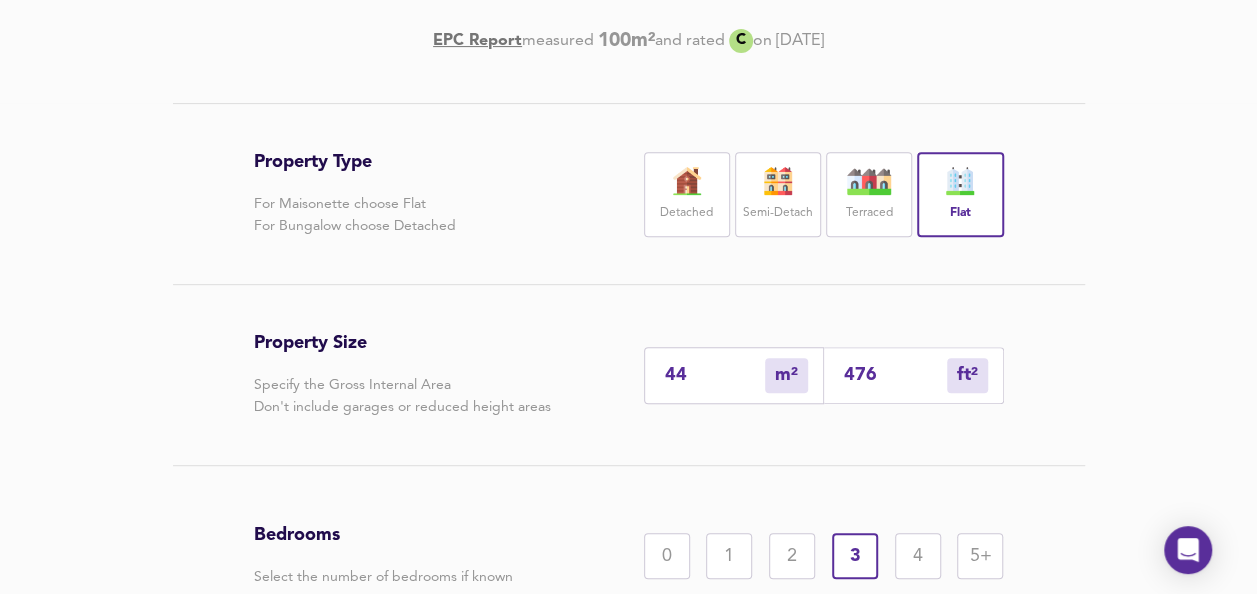 type on "476" 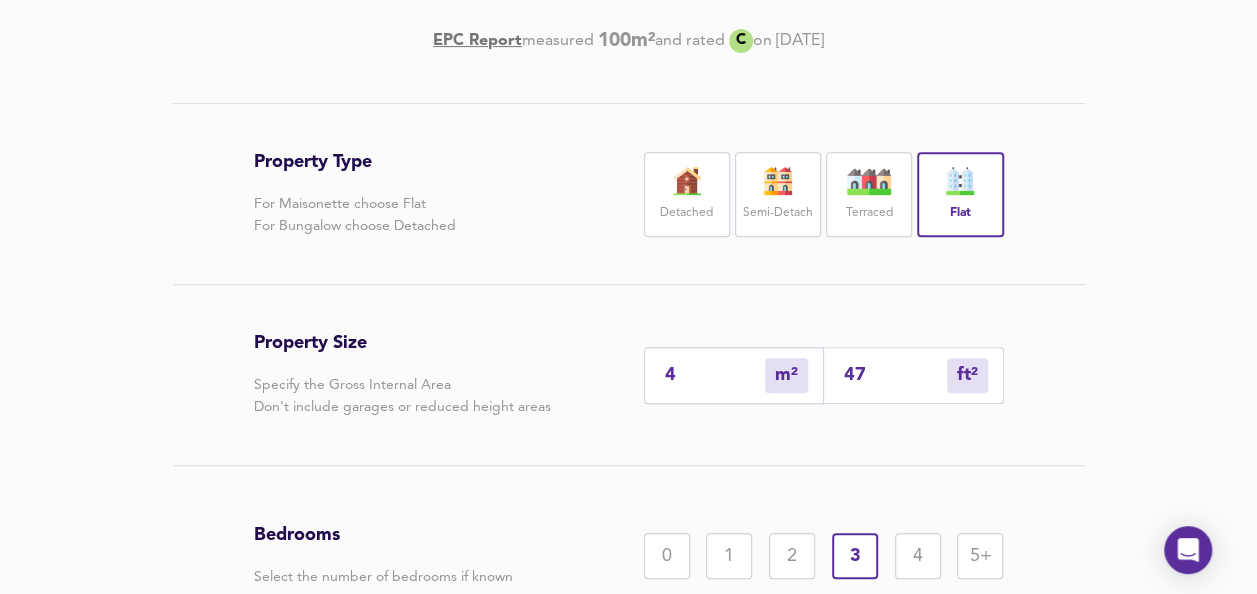 type on "0" 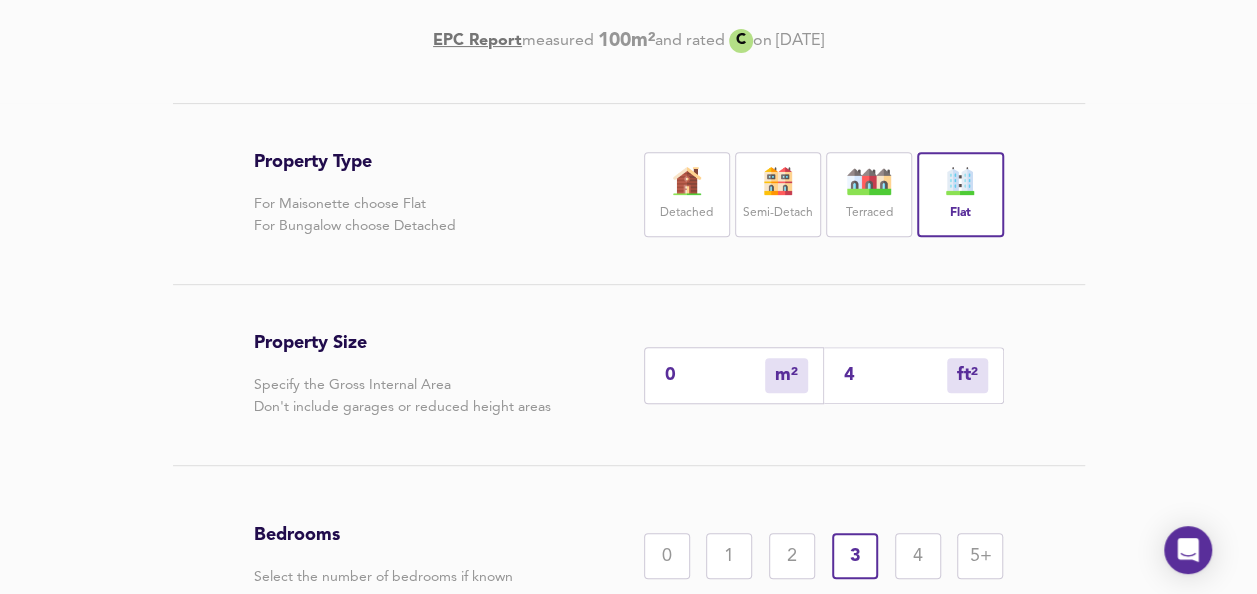 type on "4" 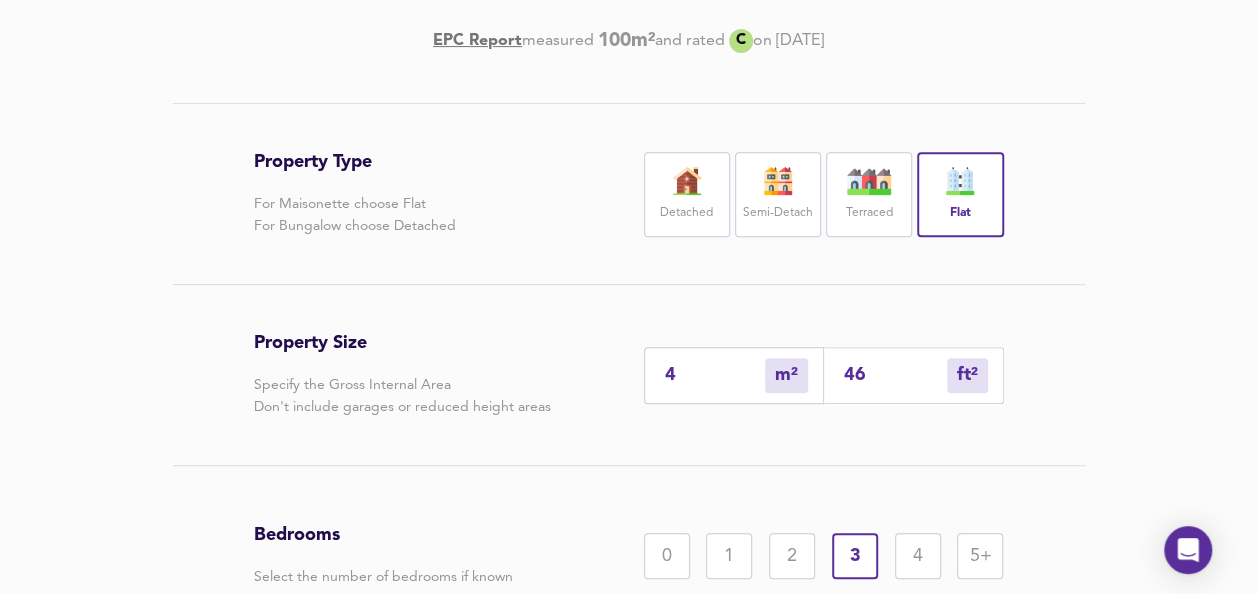 type on "43" 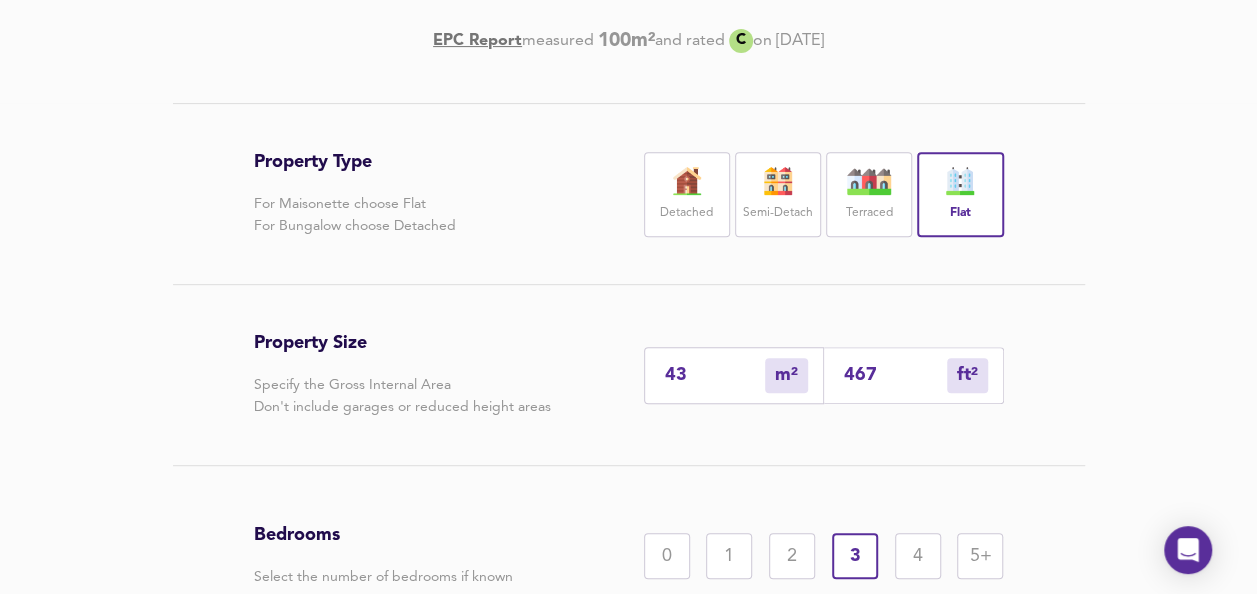 type on "467" 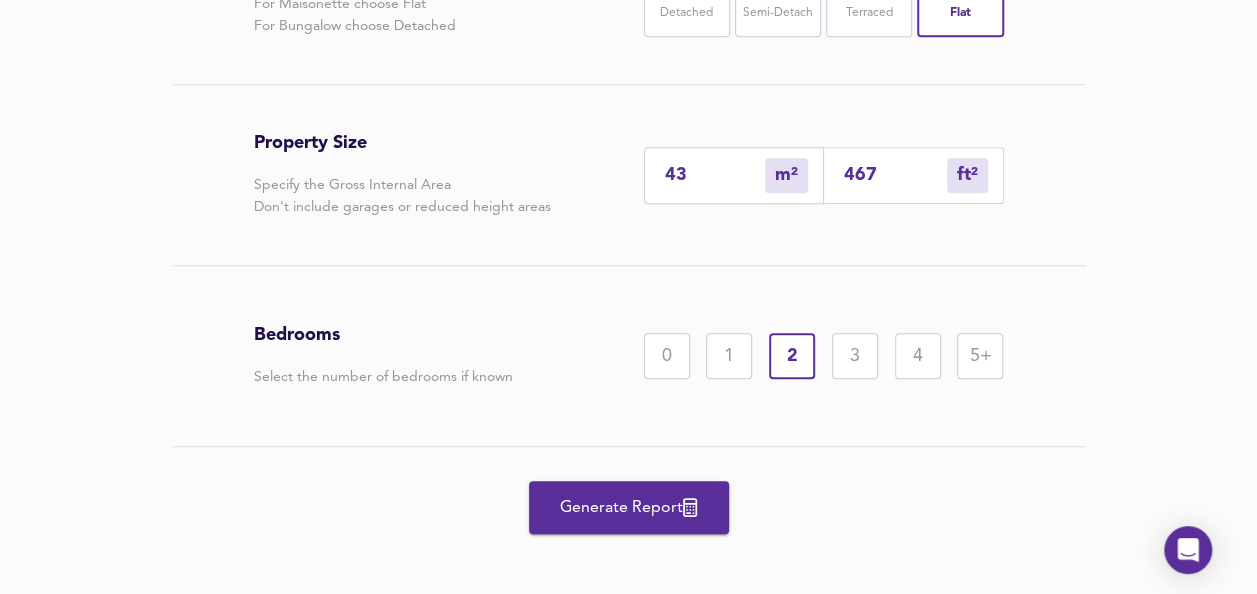 scroll, scrollTop: 552, scrollLeft: 0, axis: vertical 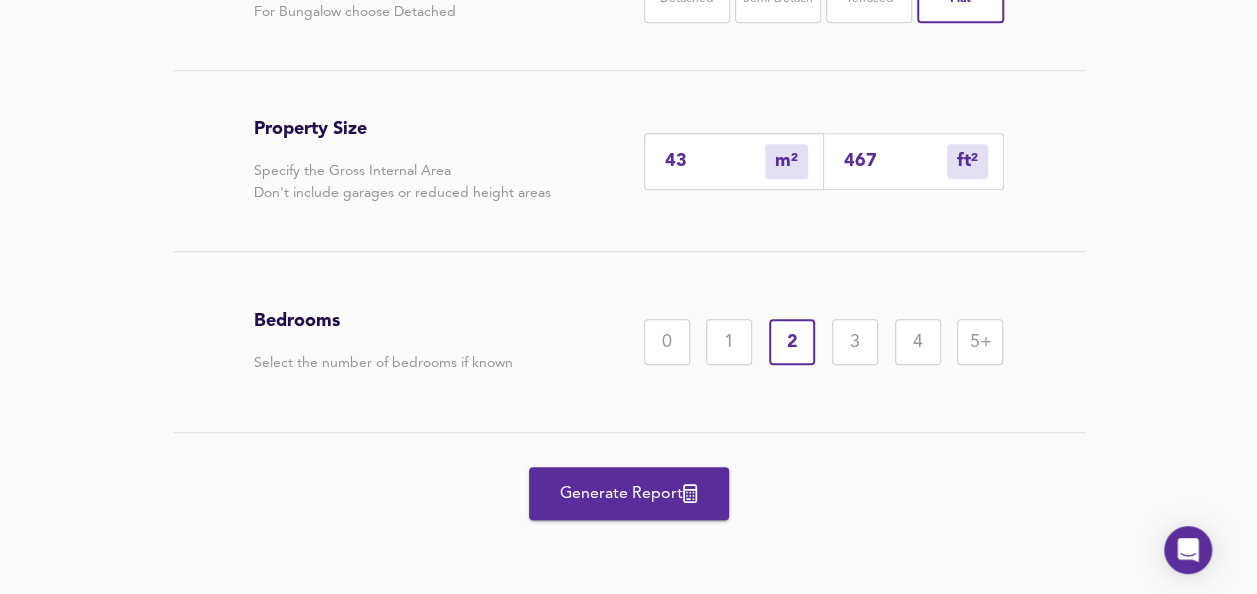 click on "Generate Report" at bounding box center [629, 494] 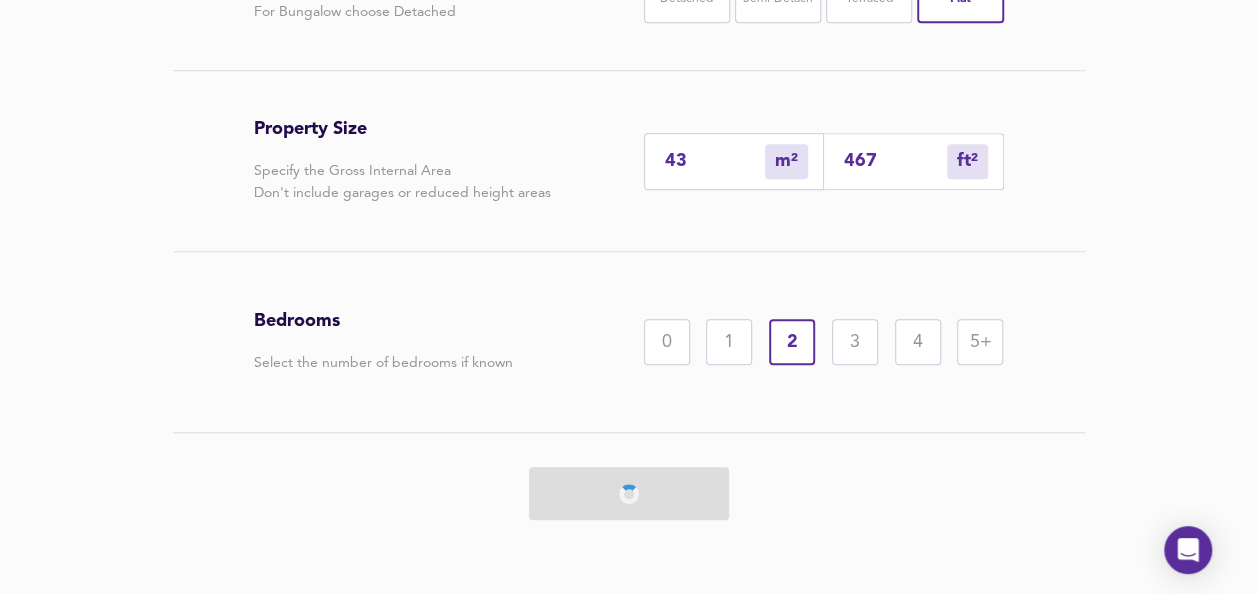 scroll, scrollTop: 0, scrollLeft: 0, axis: both 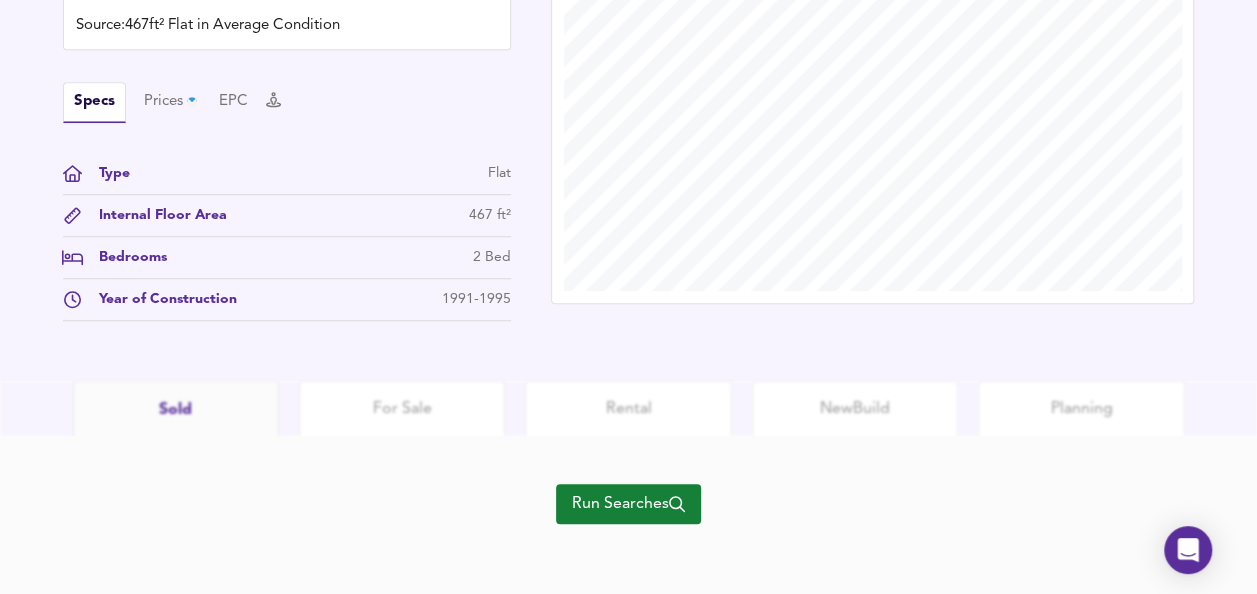 click on "Run Searches" at bounding box center [628, 504] 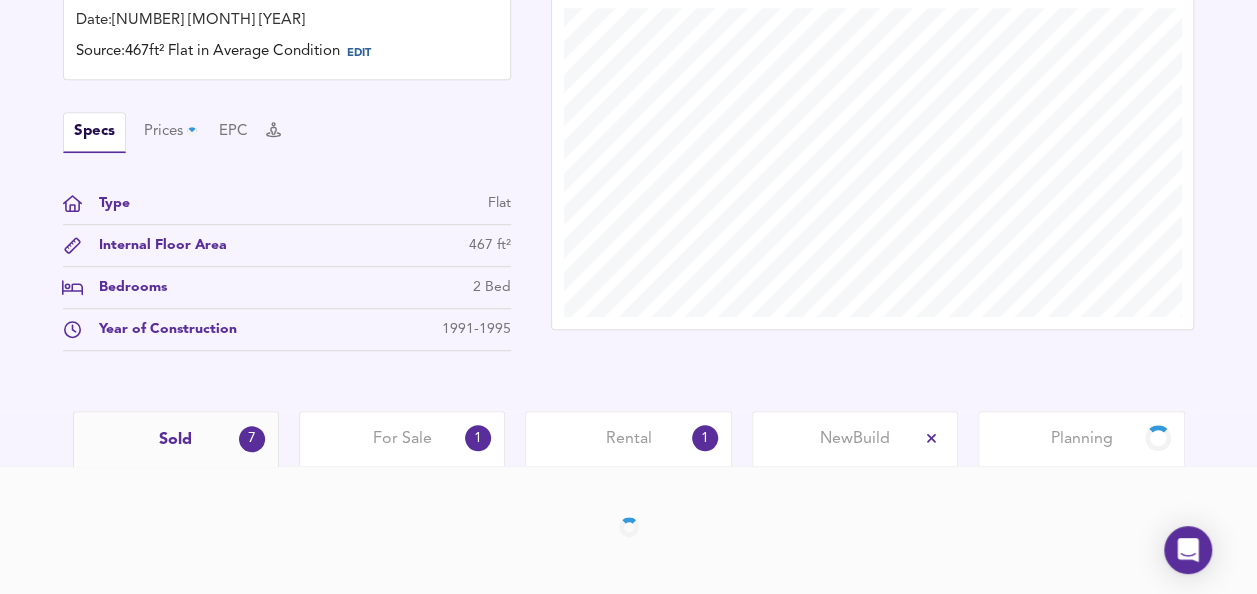 scroll, scrollTop: 603, scrollLeft: 0, axis: vertical 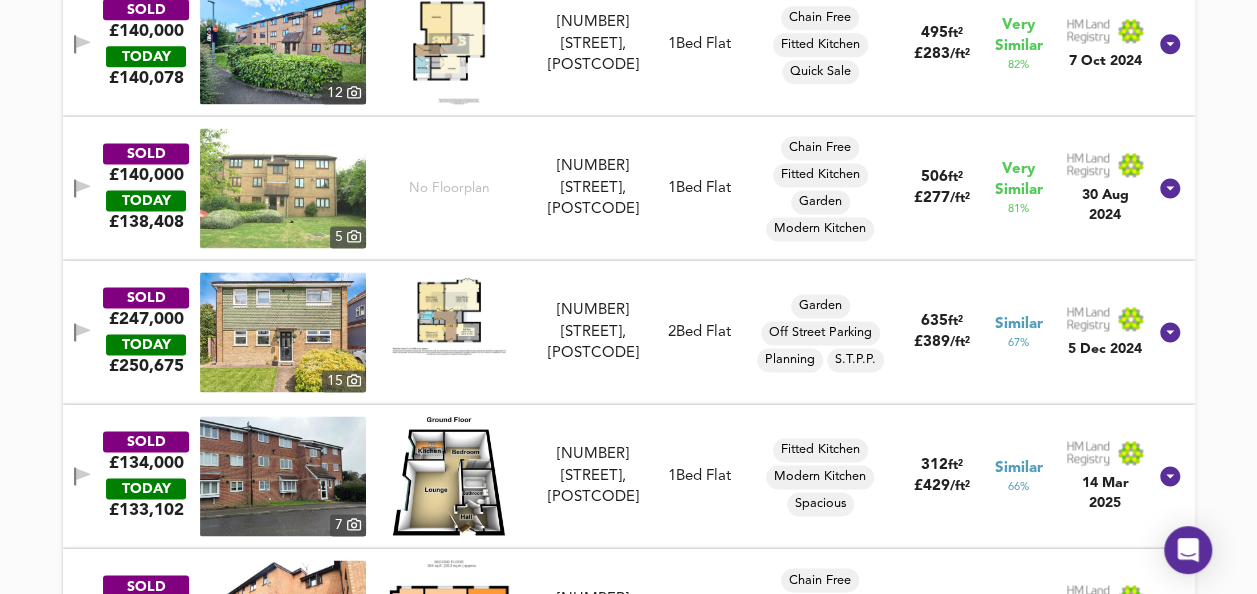 click at bounding box center [449, 314] 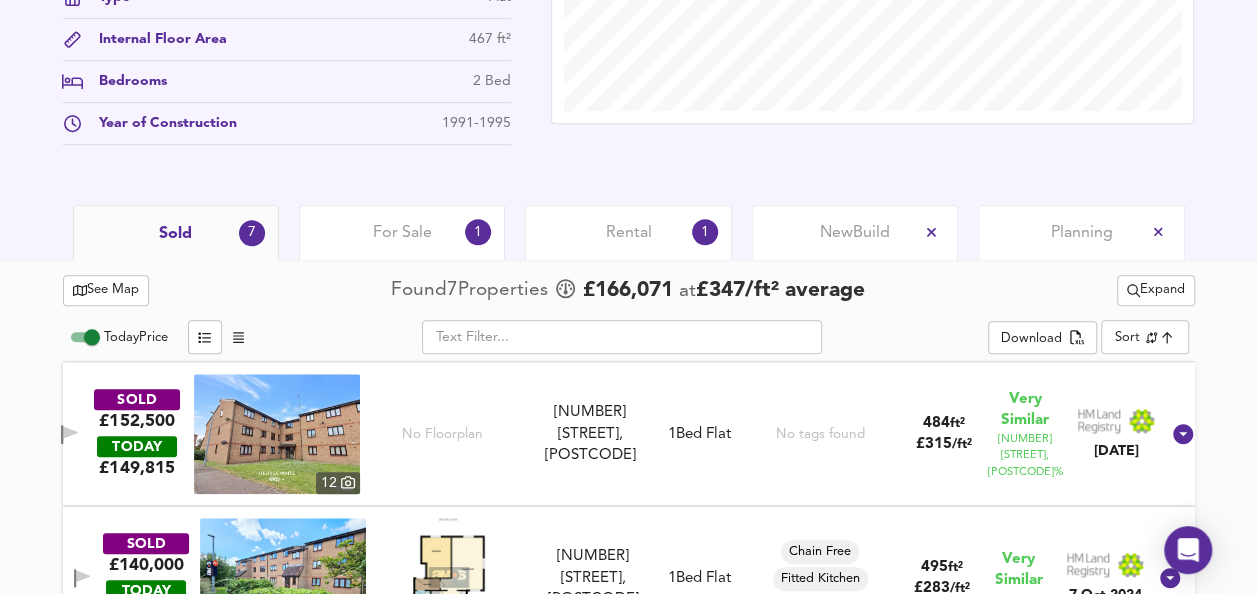 scroll, scrollTop: 798, scrollLeft: 0, axis: vertical 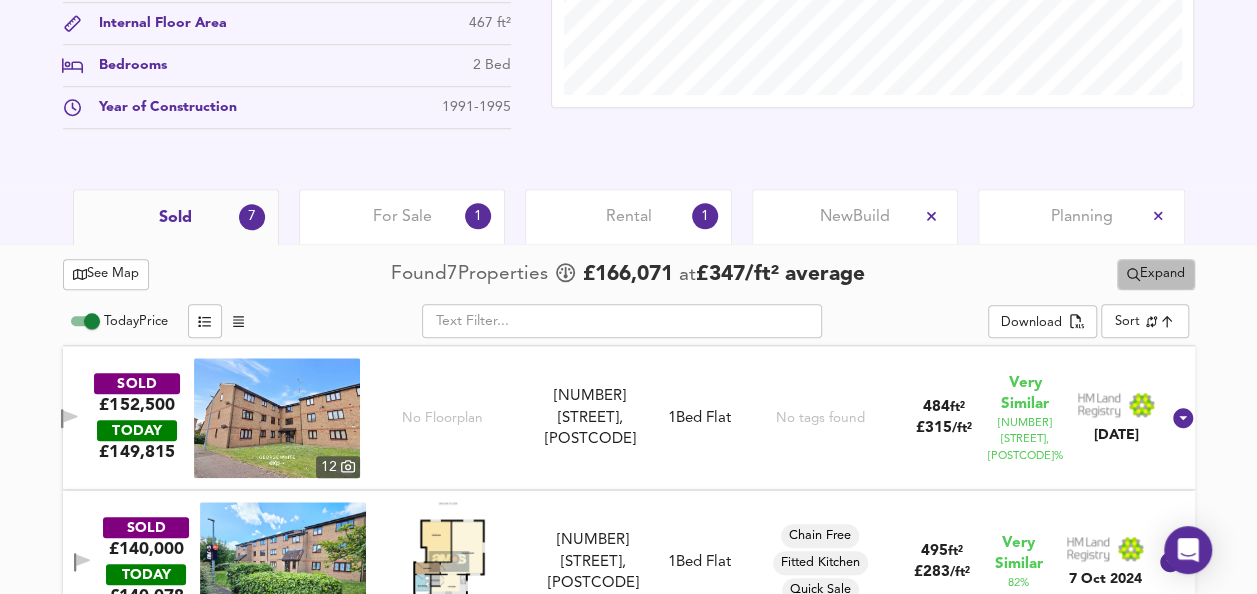 click on "Expand" at bounding box center (1156, 274) 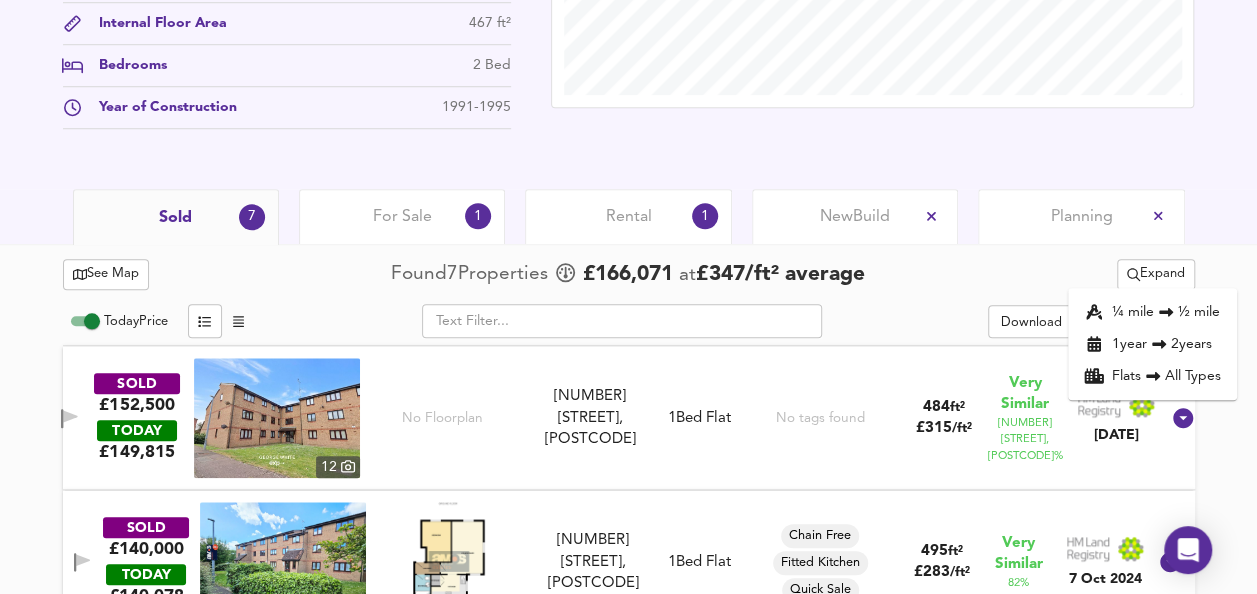 click on "¼ mile ½ mile" at bounding box center [1152, 312] 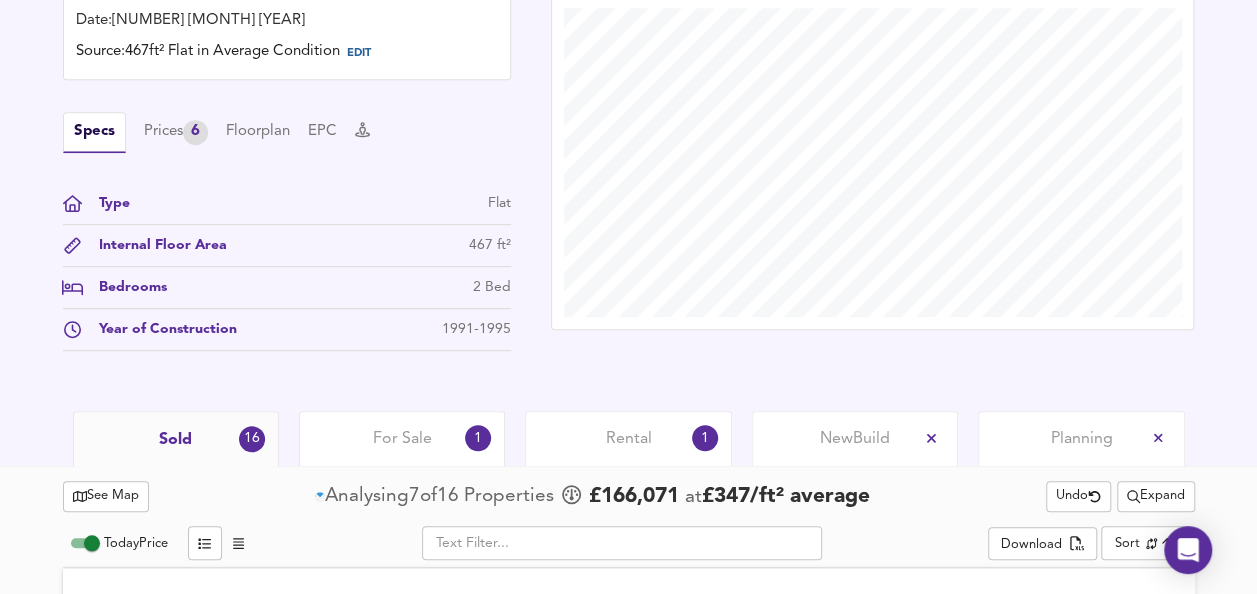 scroll, scrollTop: 798, scrollLeft: 0, axis: vertical 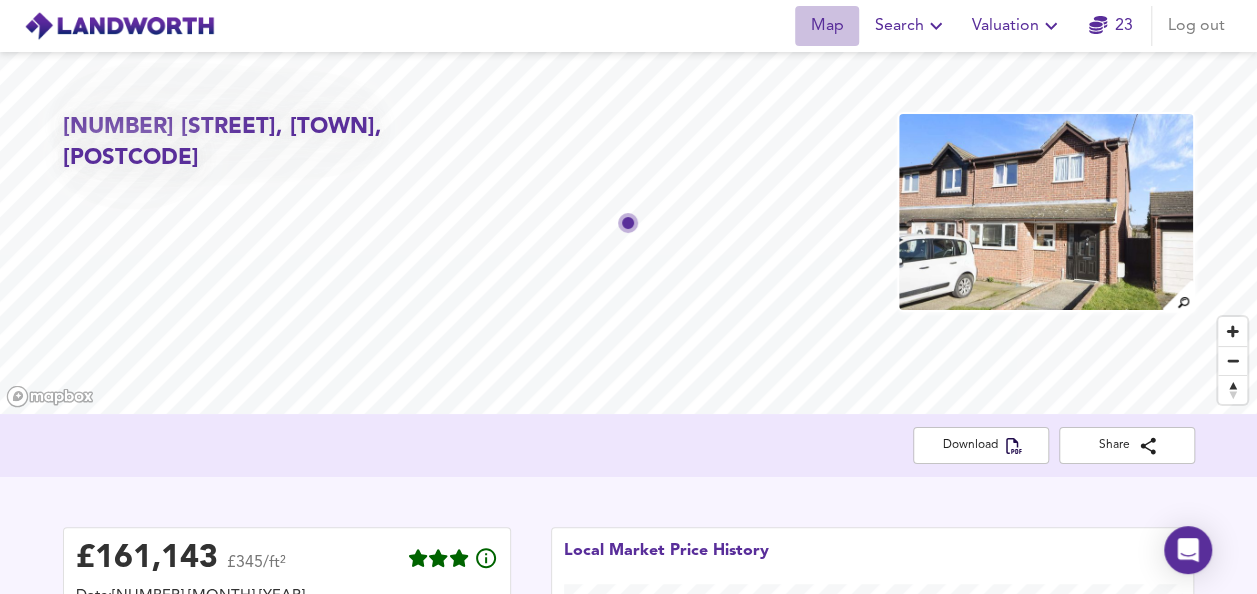 click on "Map" at bounding box center [827, 26] 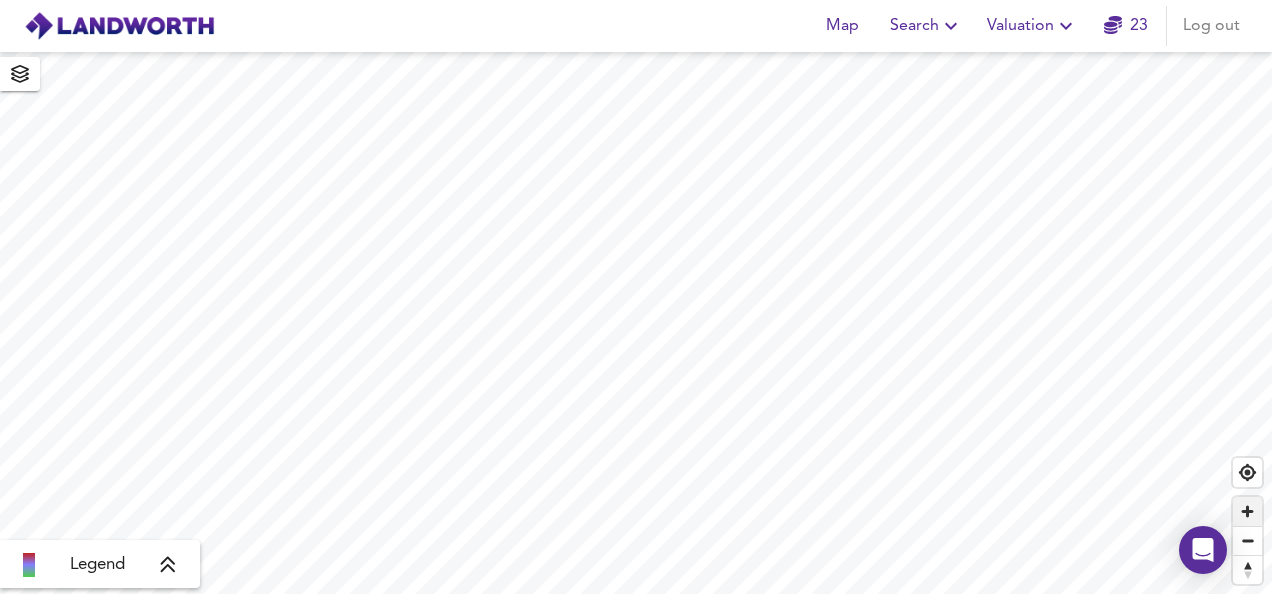 click at bounding box center [1247, 511] 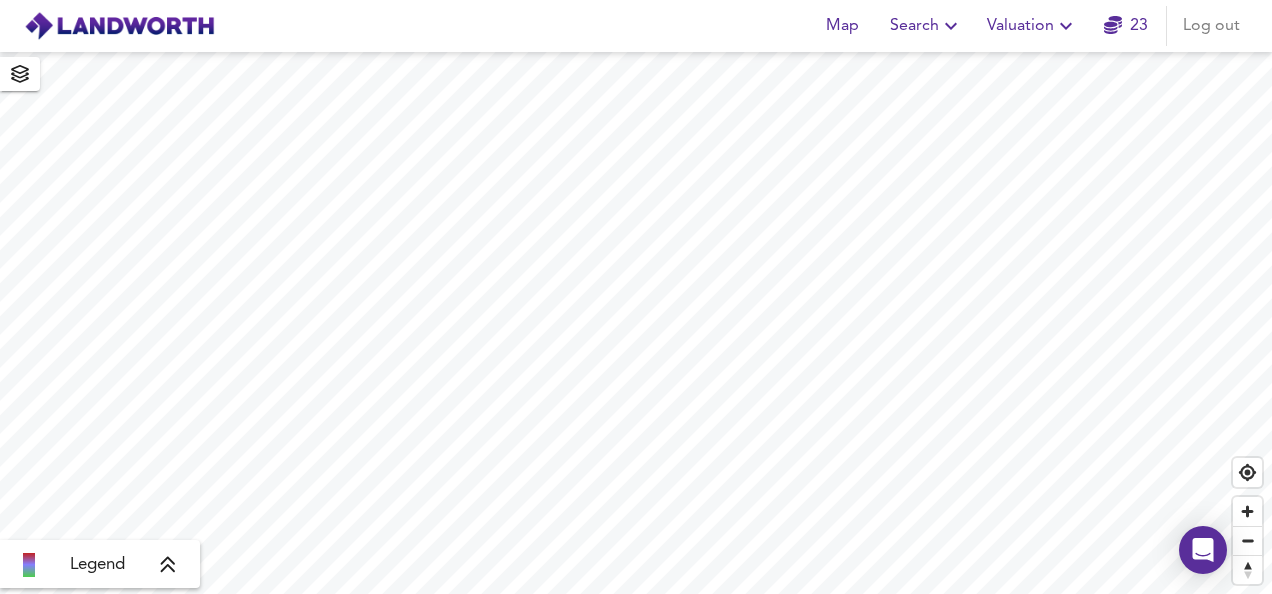 click on "Map Search Valuation    23 Log out     Legend
X Map Settings Basemap          Default hybrid Heatmap          Average Price landworth 3D   View Dynamic Heatmap   Off Show Postcodes Show Boroughs 2D 3D Find Me" at bounding box center [636, 297] 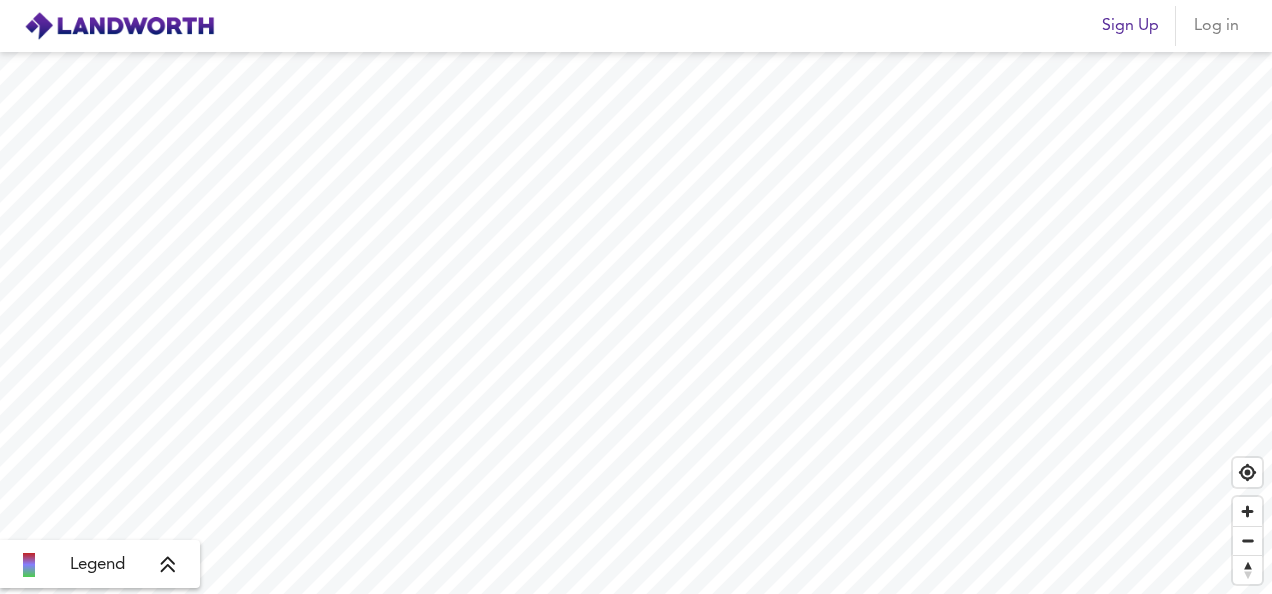 scroll, scrollTop: 0, scrollLeft: 0, axis: both 